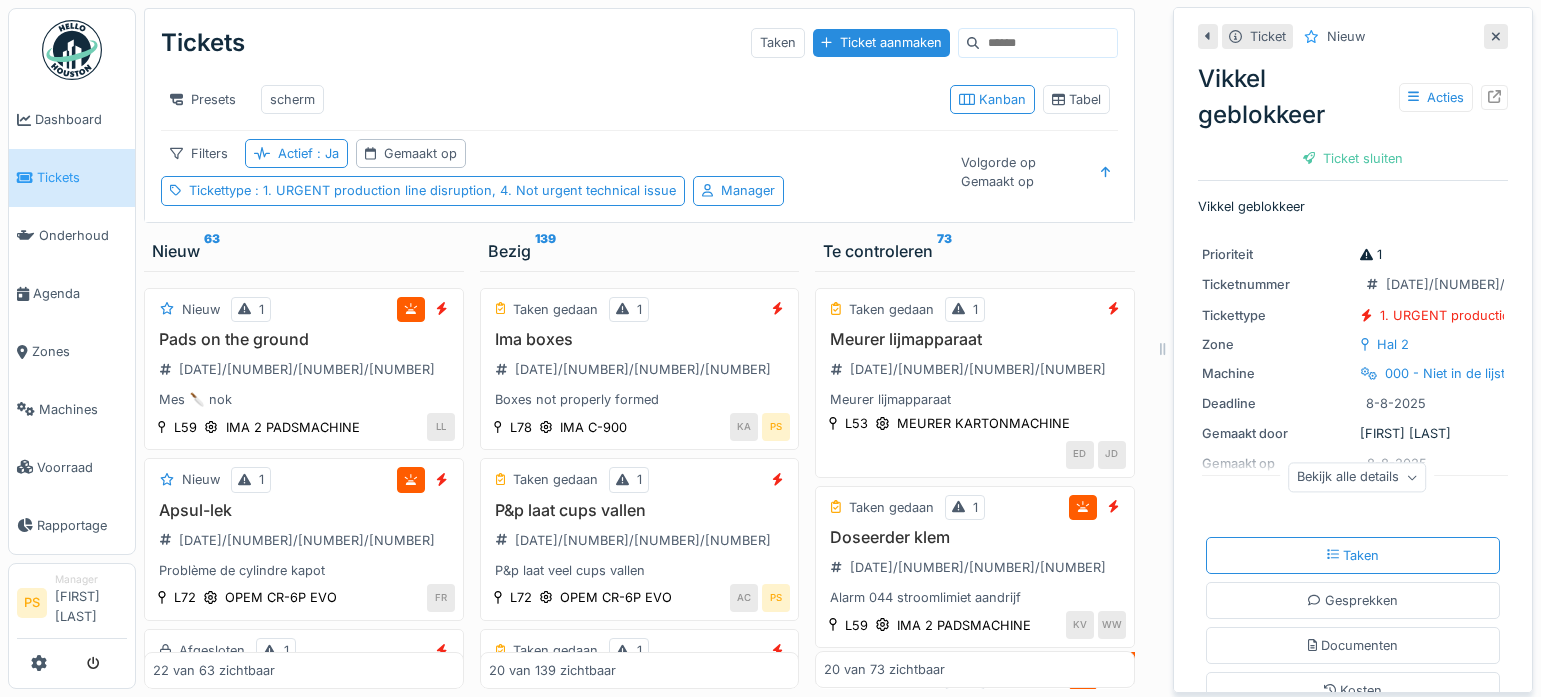 scroll, scrollTop: 0, scrollLeft: 0, axis: both 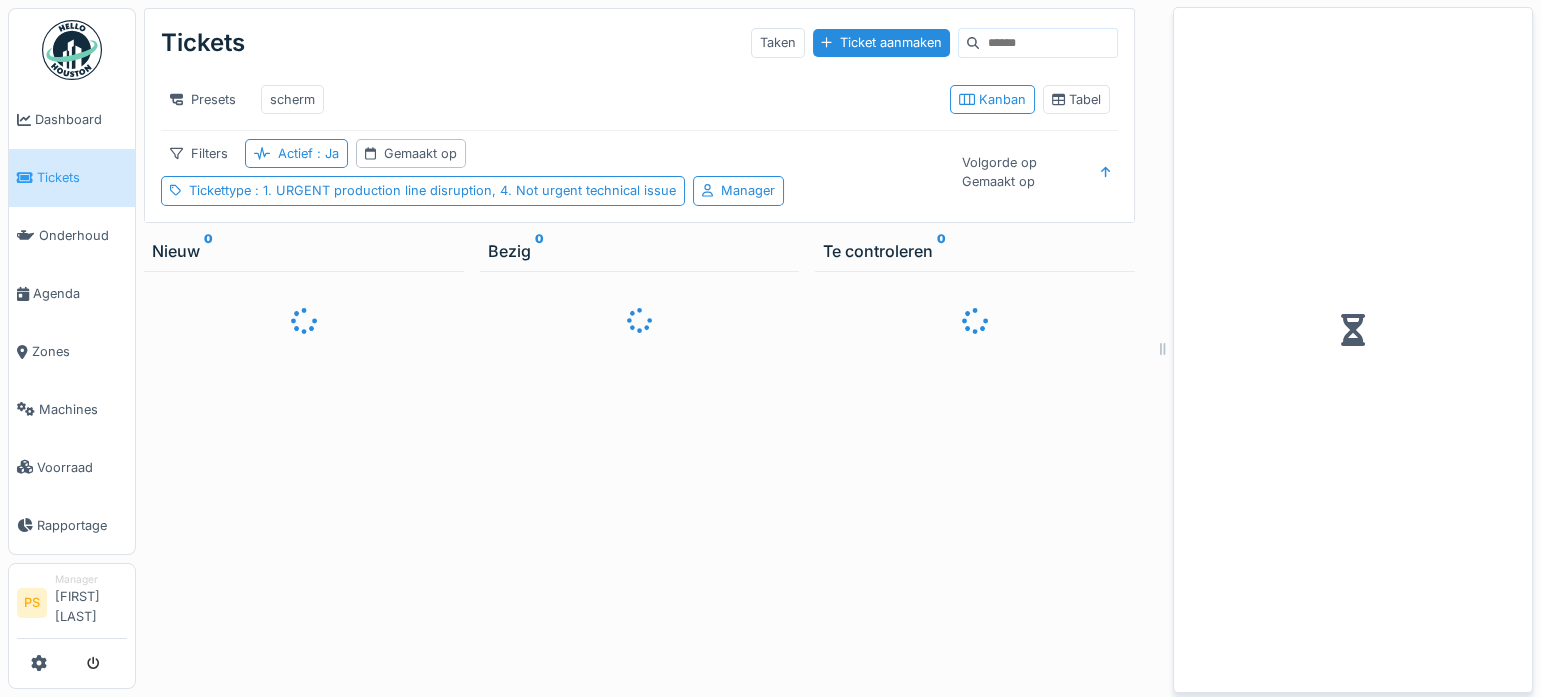 drag, startPoint x: 0, startPoint y: 0, endPoint x: 46, endPoint y: 172, distance: 178.04494 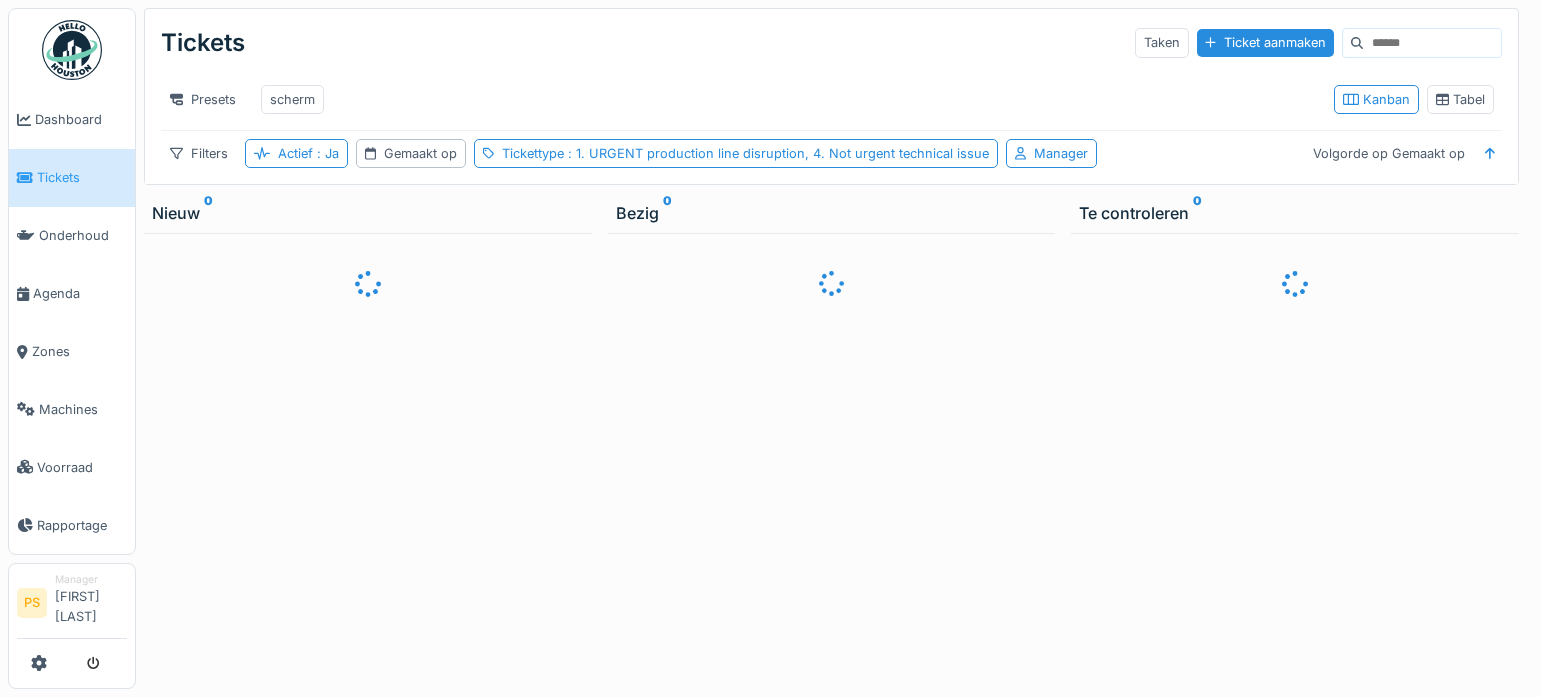 scroll, scrollTop: 0, scrollLeft: 0, axis: both 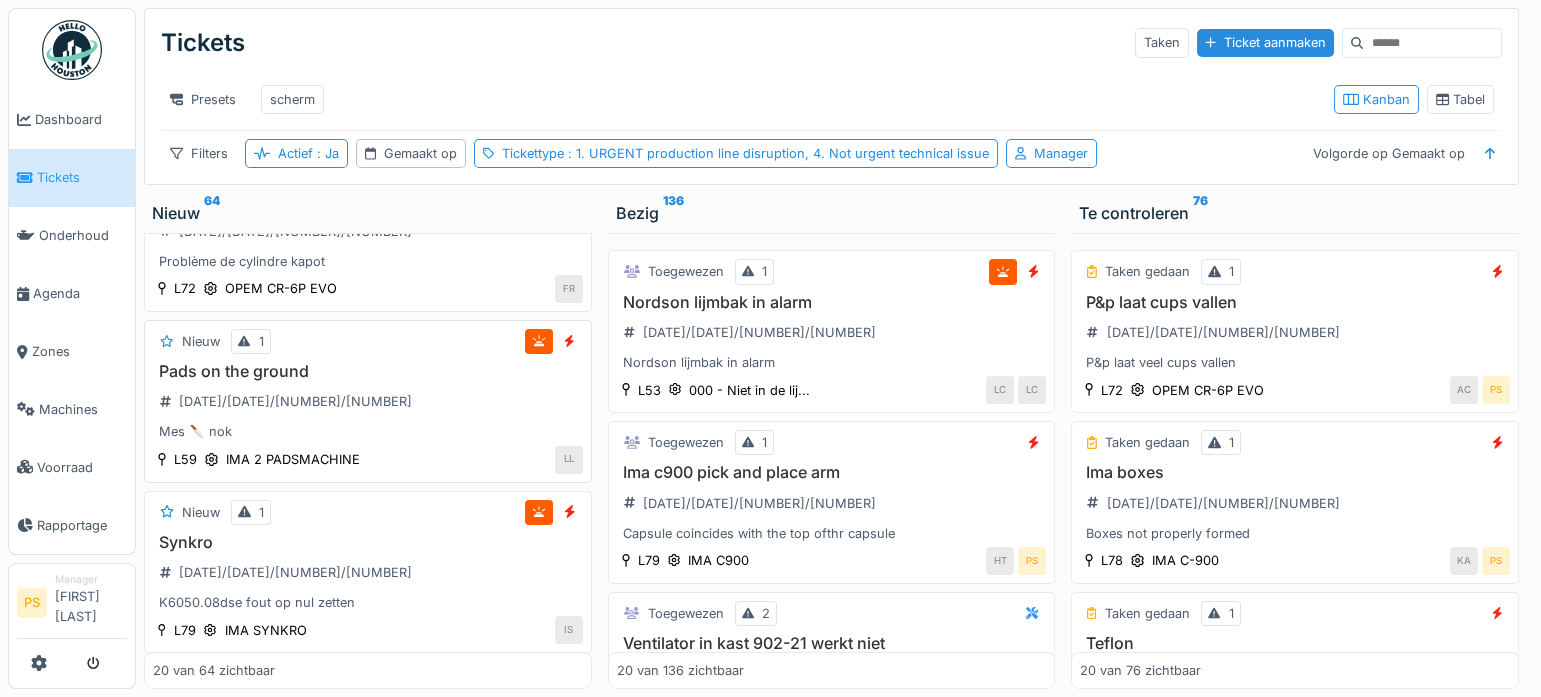 click on "Pads on the ground" at bounding box center [368, 371] 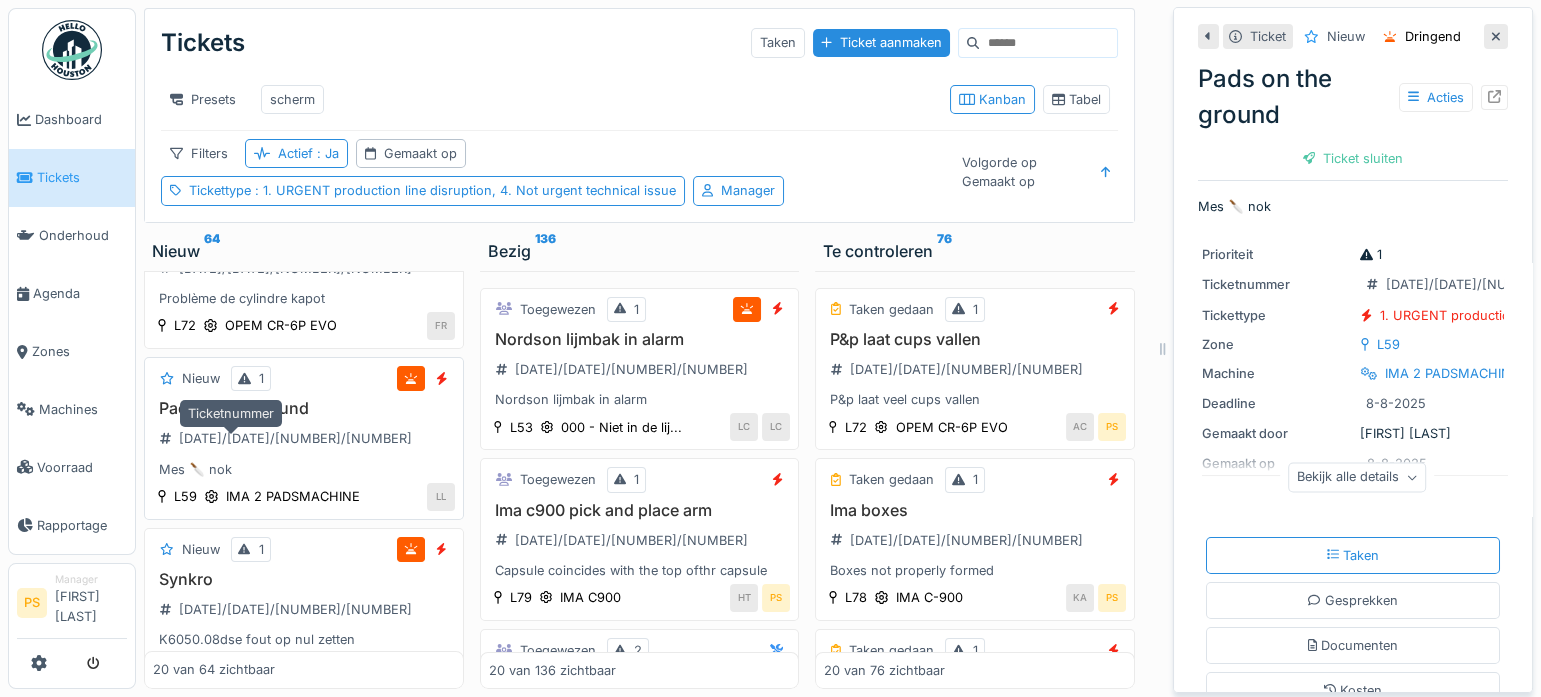 click on "[DATE]/[NUMBER]/[NUMBER]" at bounding box center [295, 438] 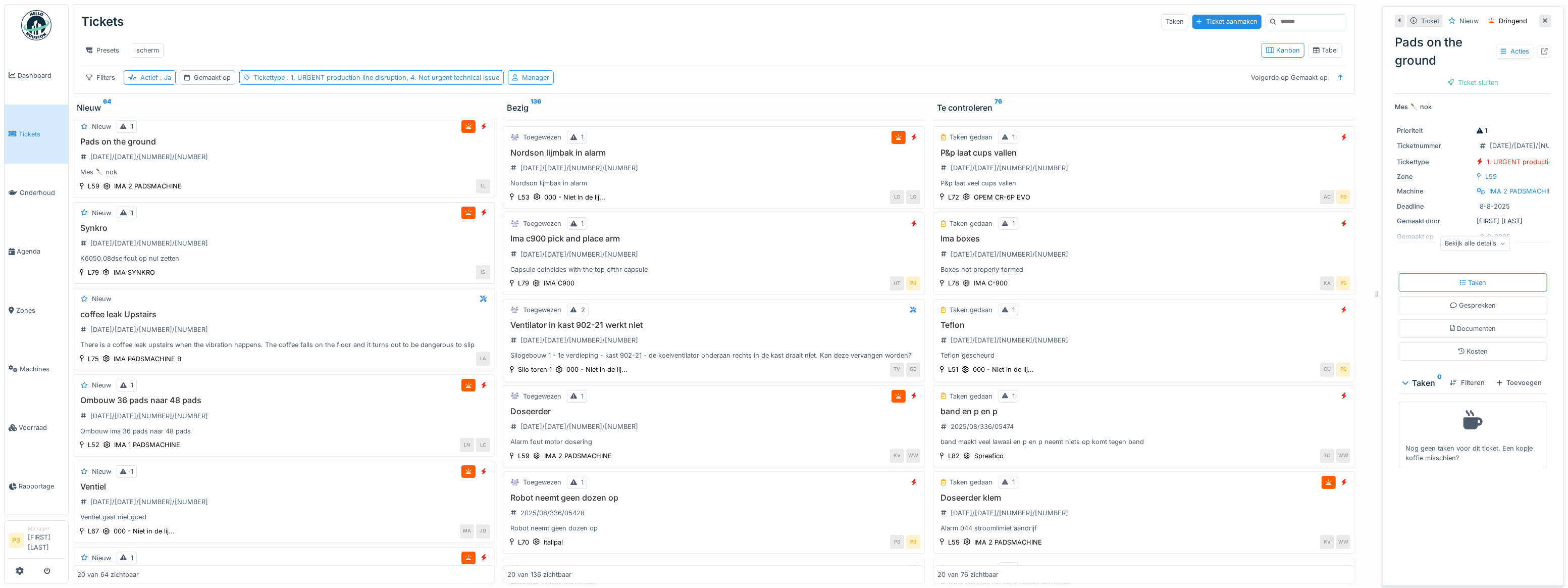 scroll, scrollTop: 137, scrollLeft: 0, axis: vertical 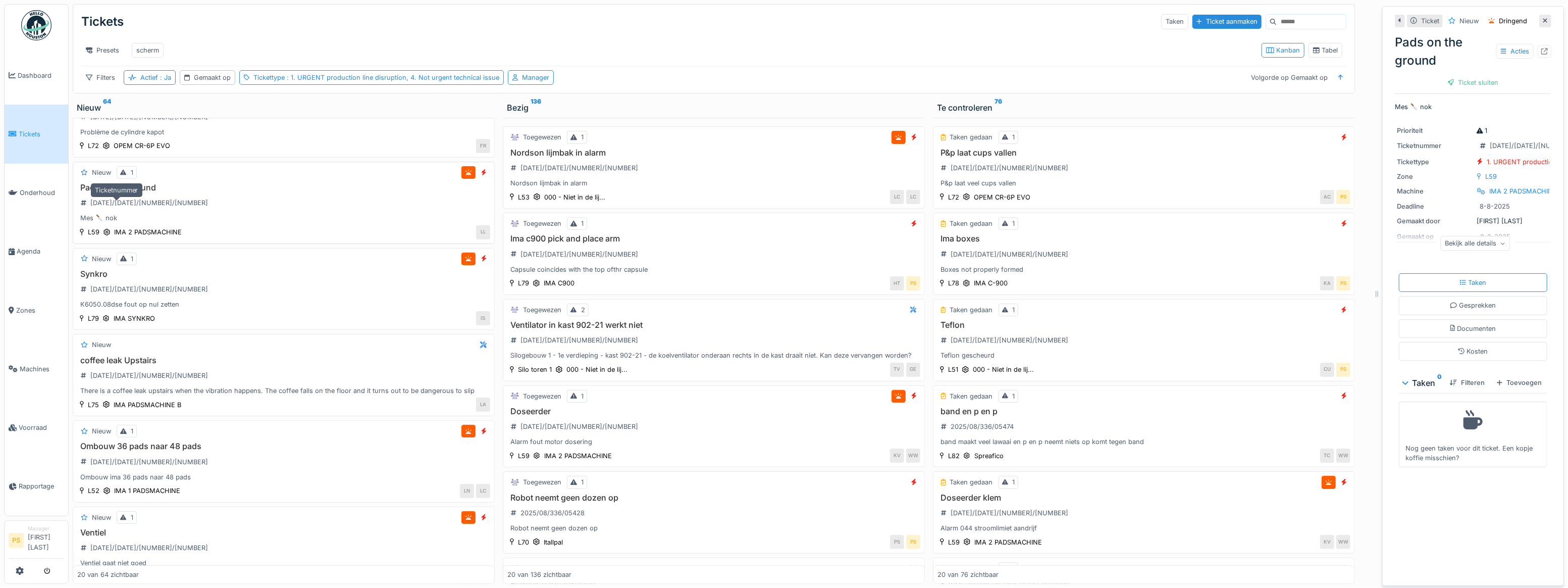 click on "2025/08/336/05507" at bounding box center [149, 203] 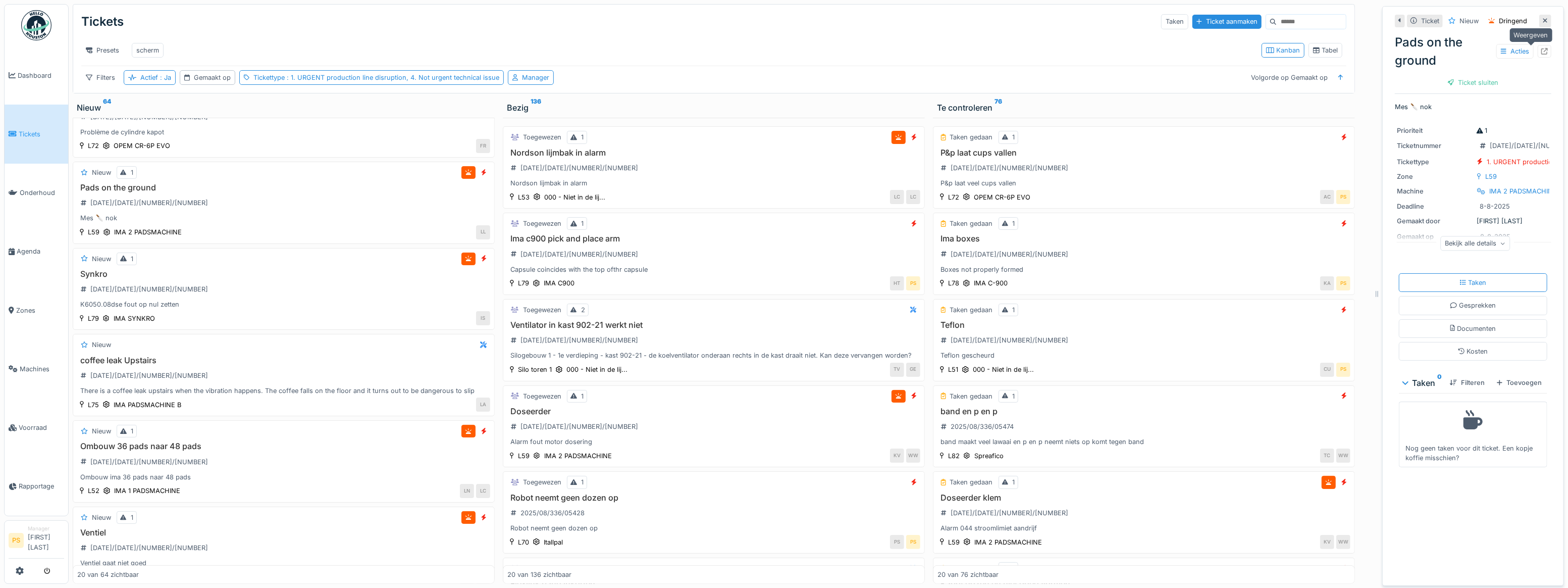 click 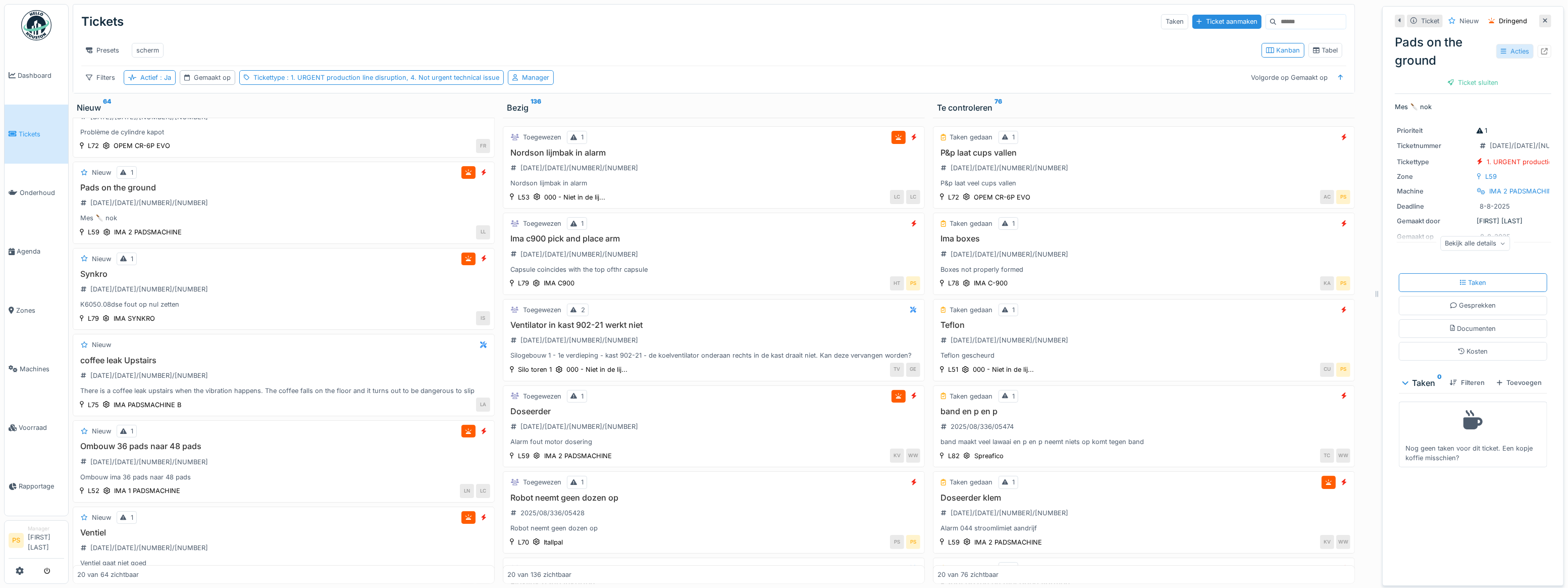 click 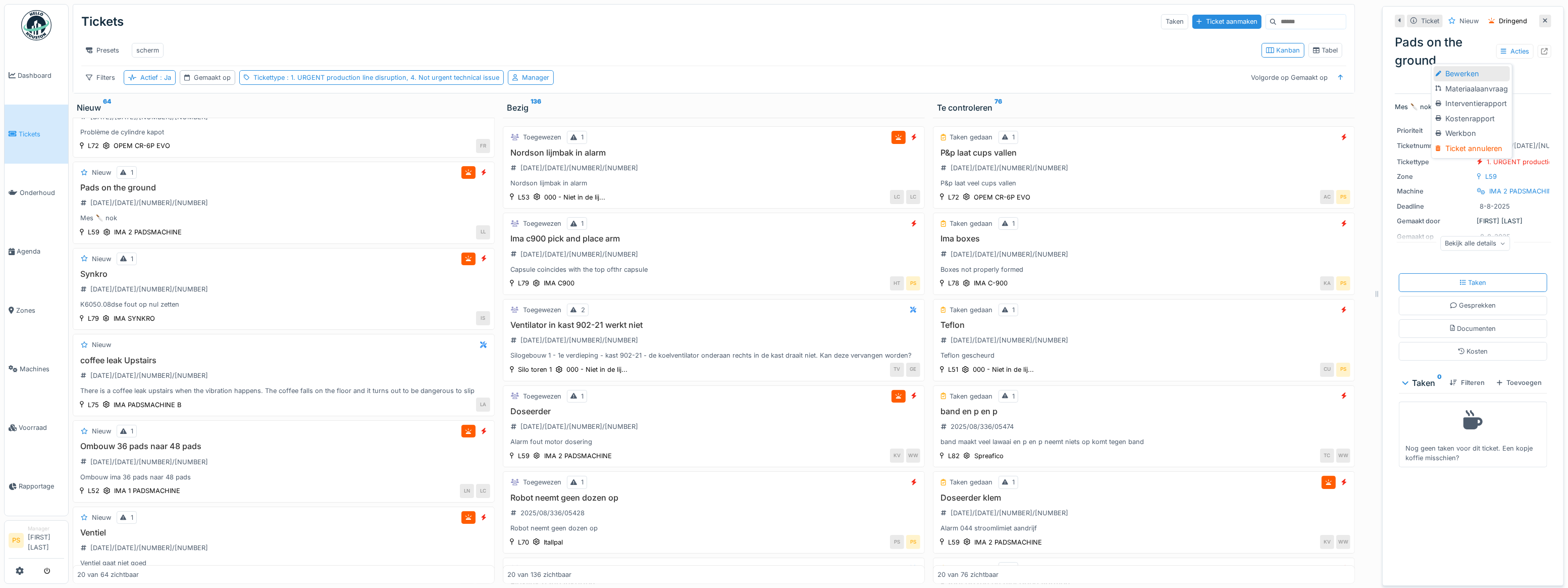 click on "Bewerken" at bounding box center (1472, 74) 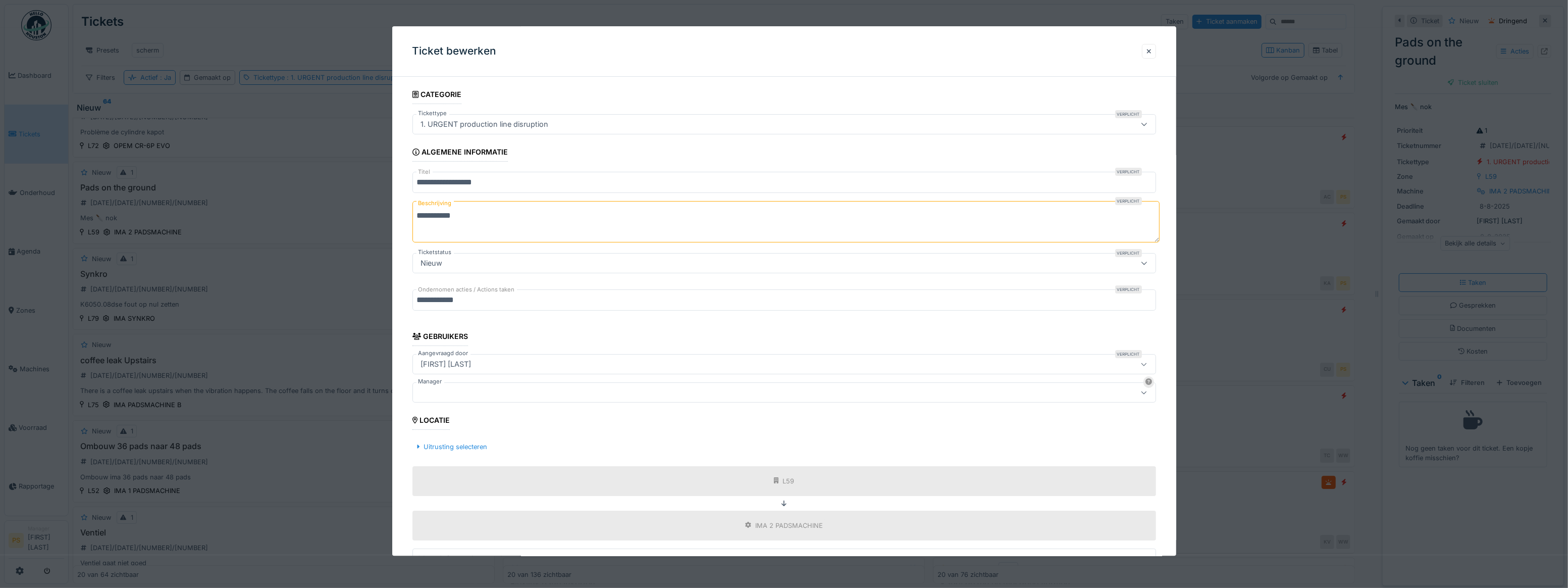 click at bounding box center [744, 393] 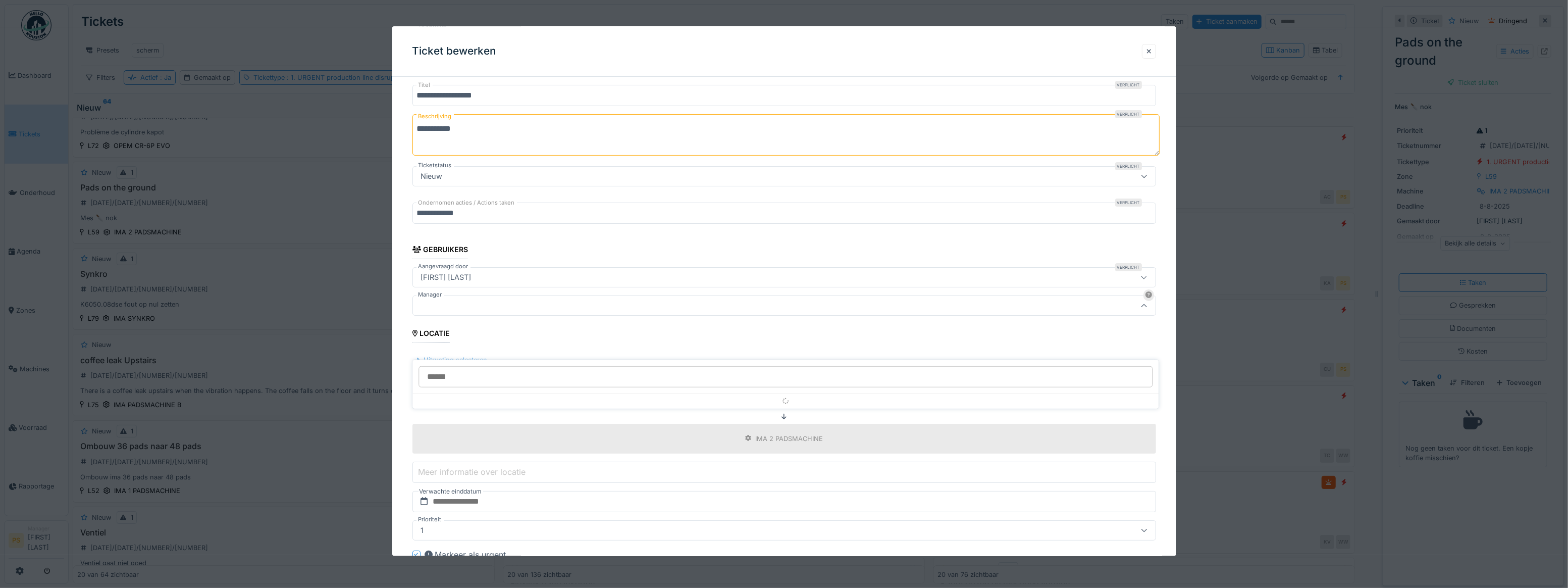scroll, scrollTop: 101, scrollLeft: 0, axis: vertical 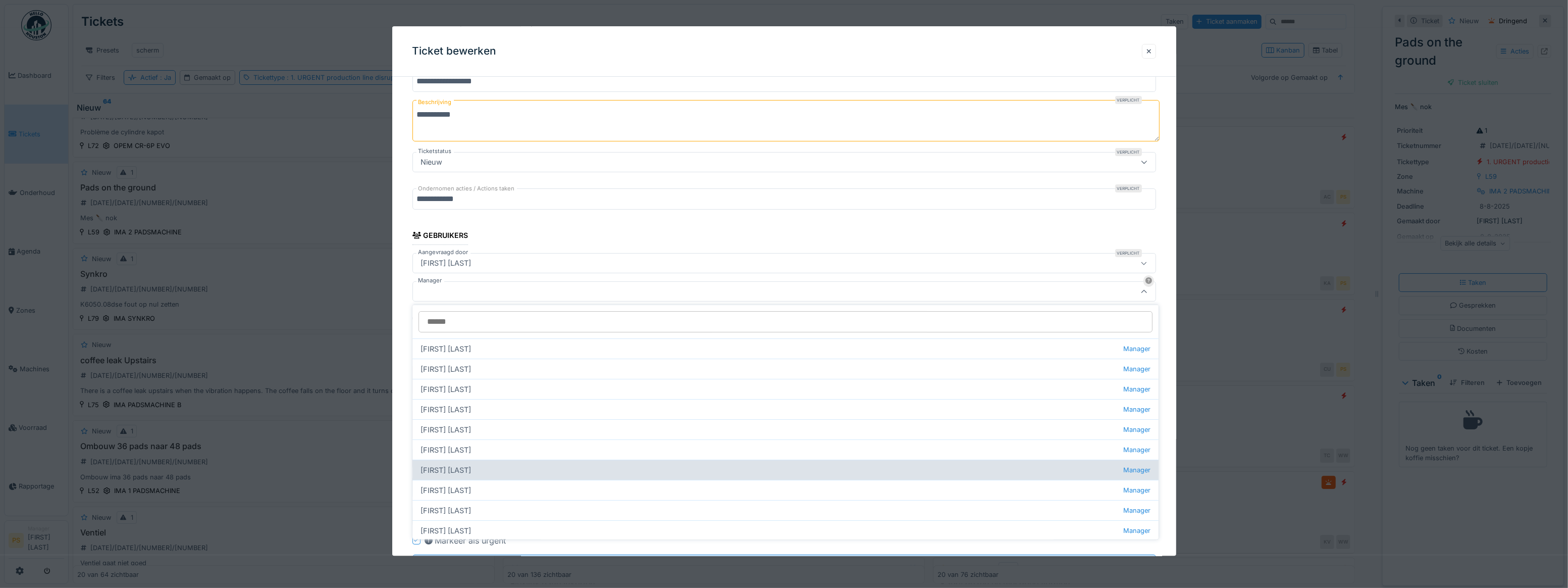 click on "Jasper De wit Manager" at bounding box center [786, 470] 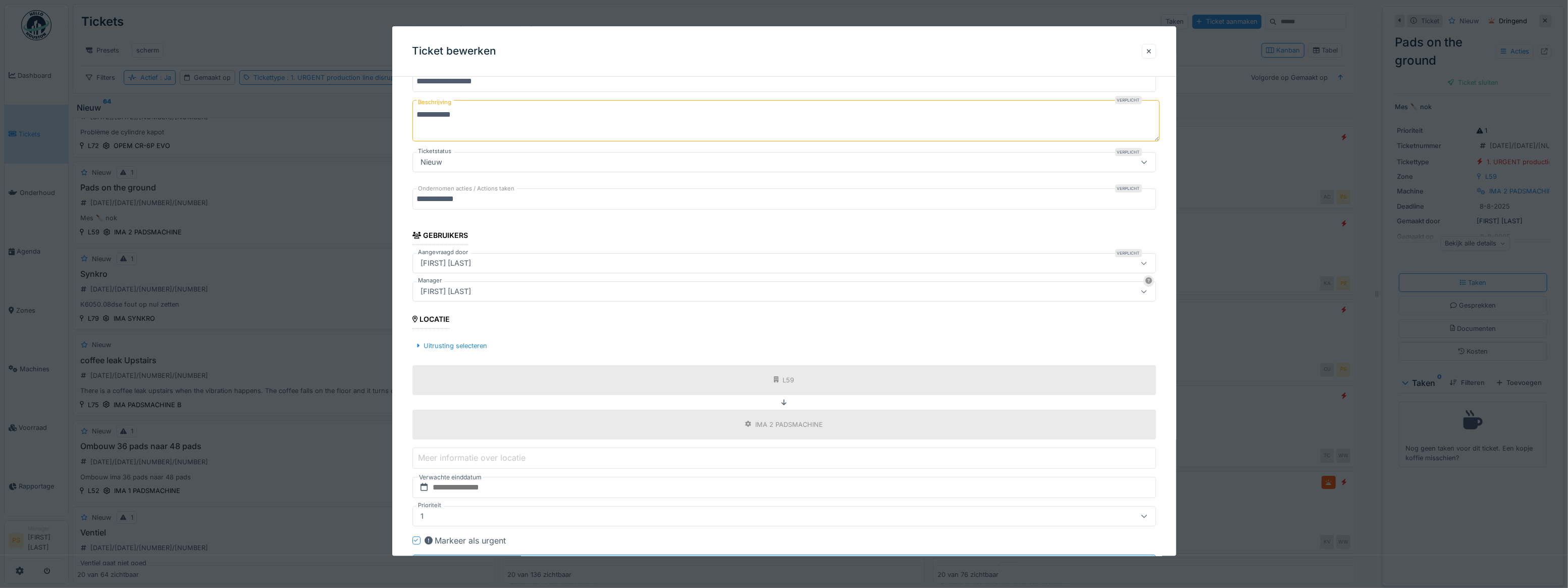 click on "**********" at bounding box center (784, 294) 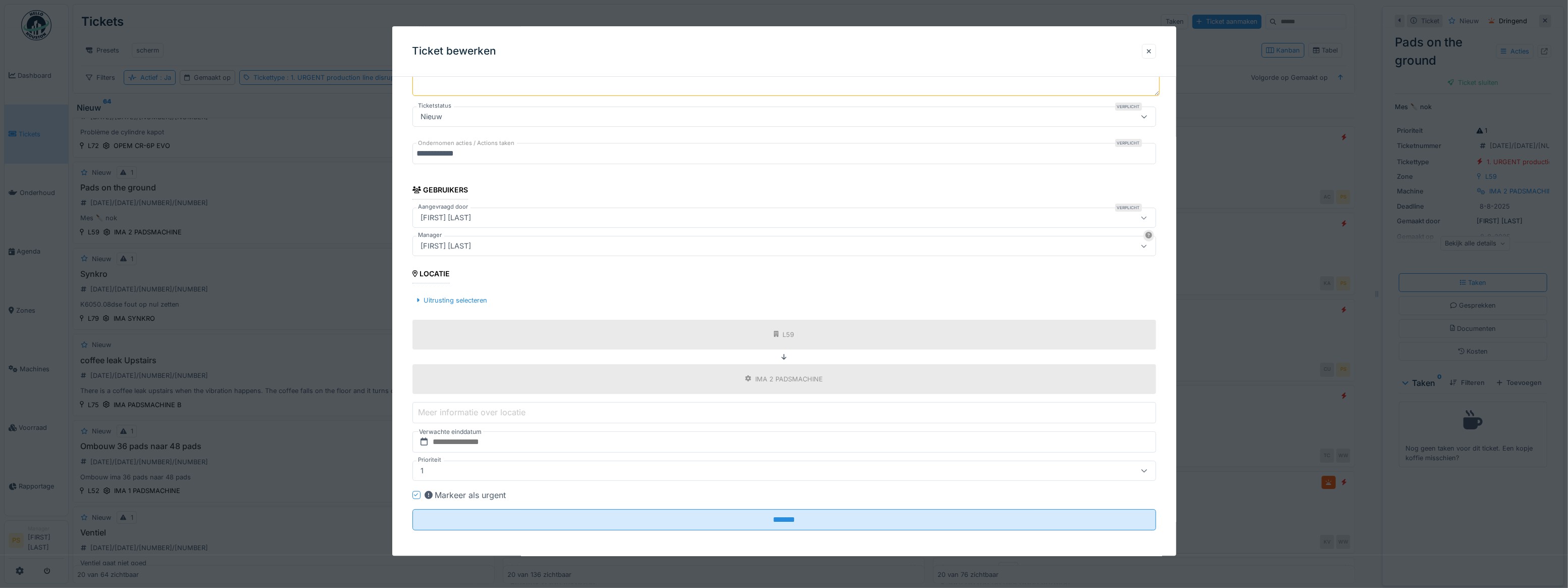 scroll, scrollTop: 148, scrollLeft: 0, axis: vertical 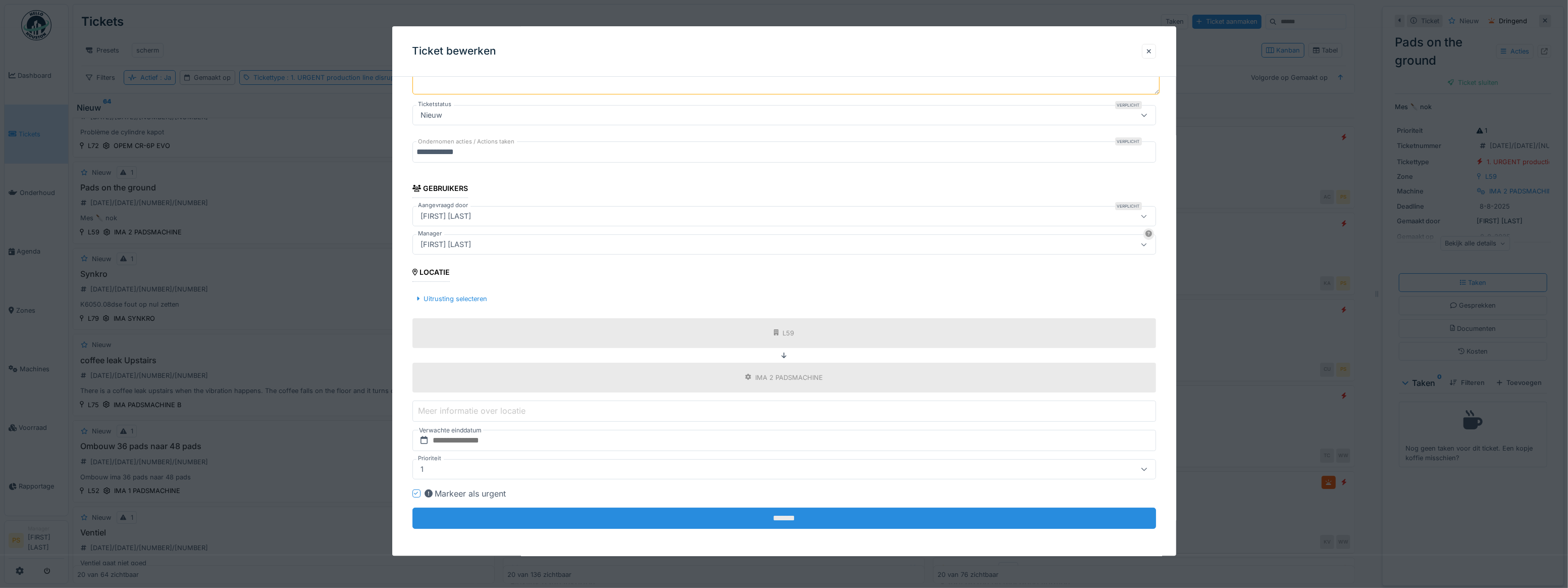 click on "*******" at bounding box center (784, 518) 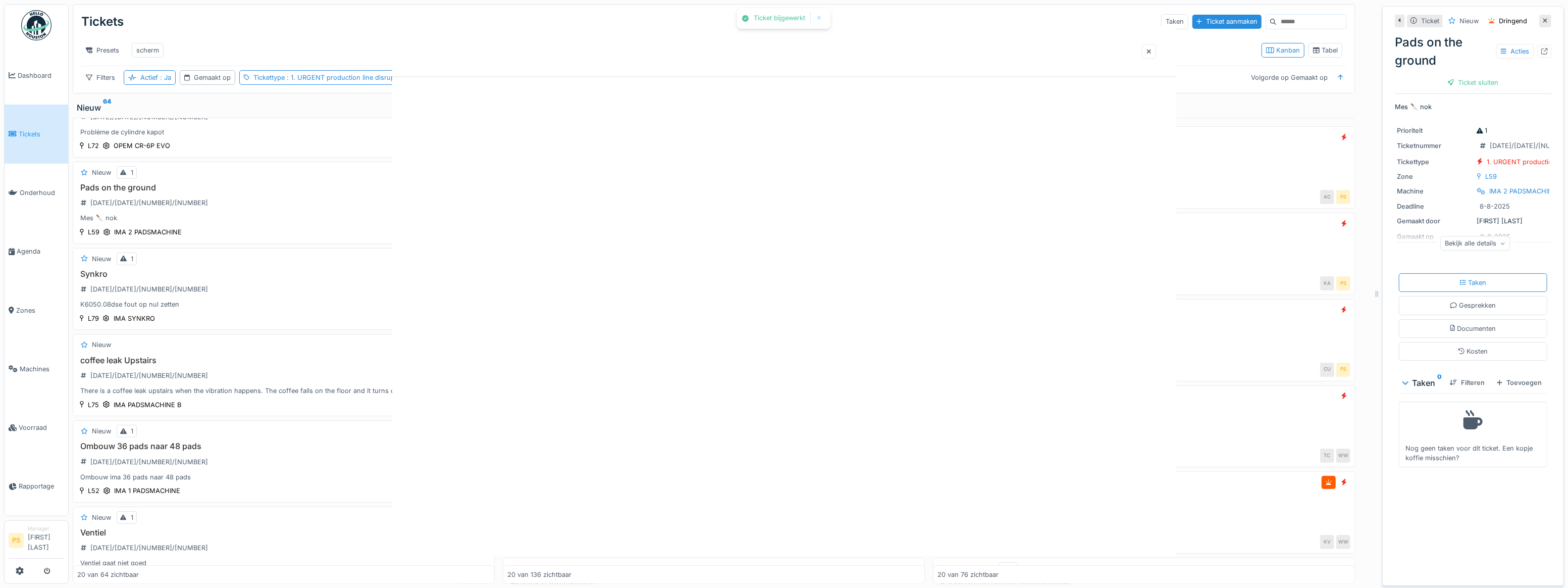 scroll, scrollTop: 0, scrollLeft: 0, axis: both 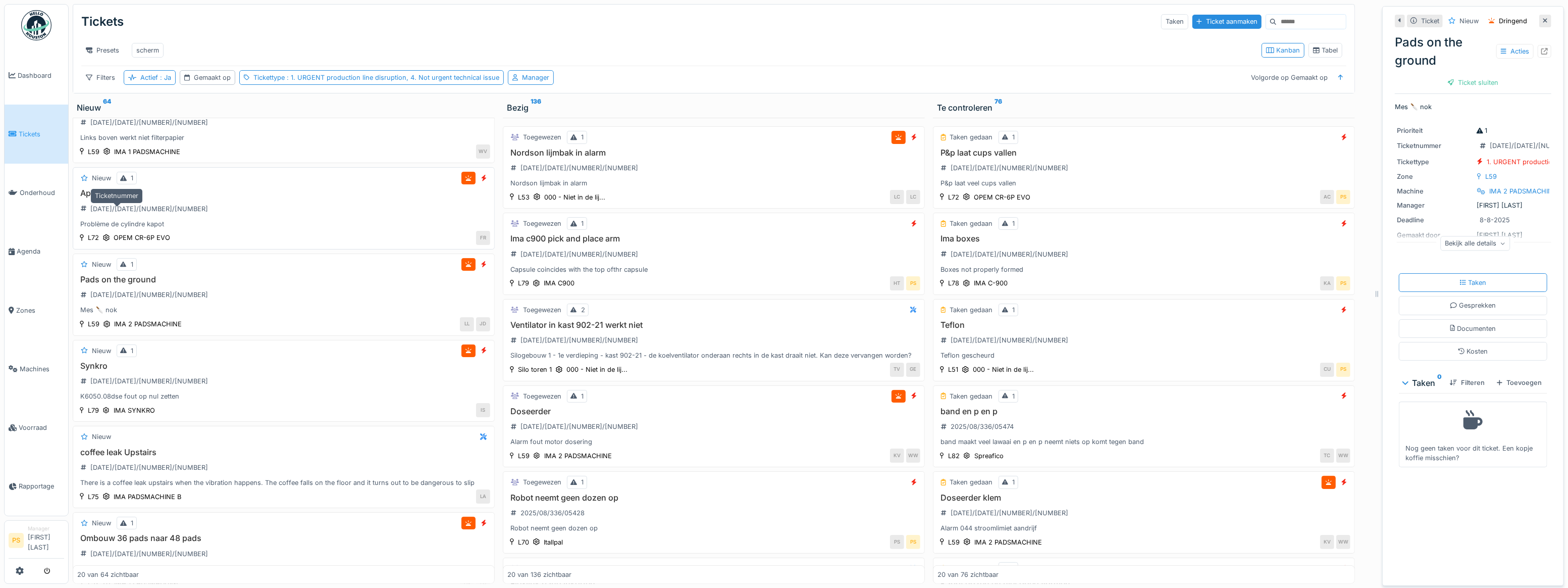 click on "2025/08/336/05506" at bounding box center (149, 209) 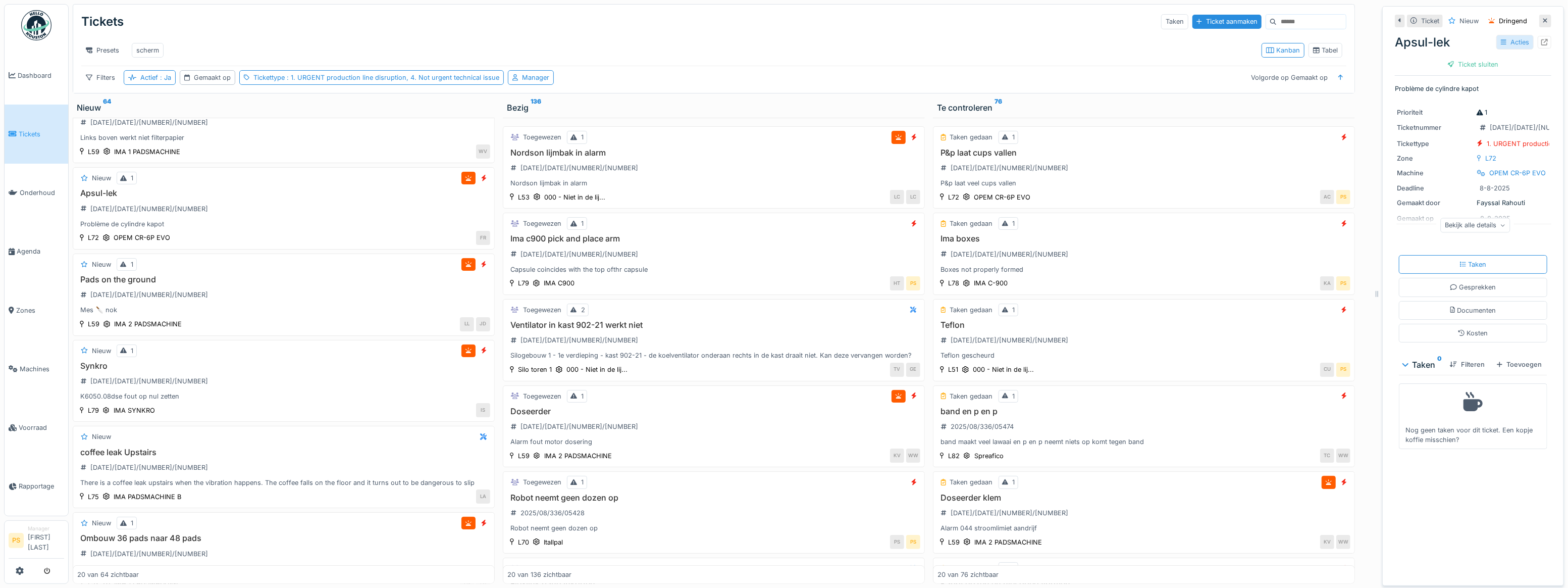 click on "Acties" at bounding box center (1515, 42) 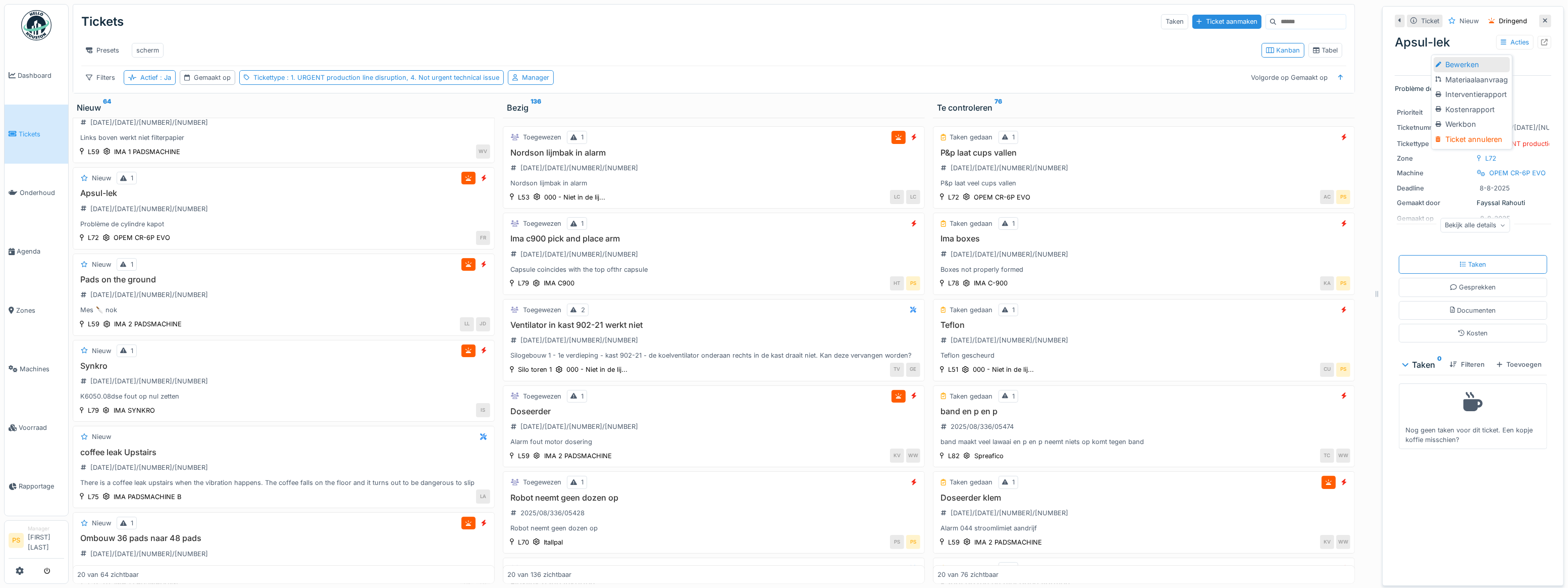click on "Bewerken" at bounding box center [1472, 65] 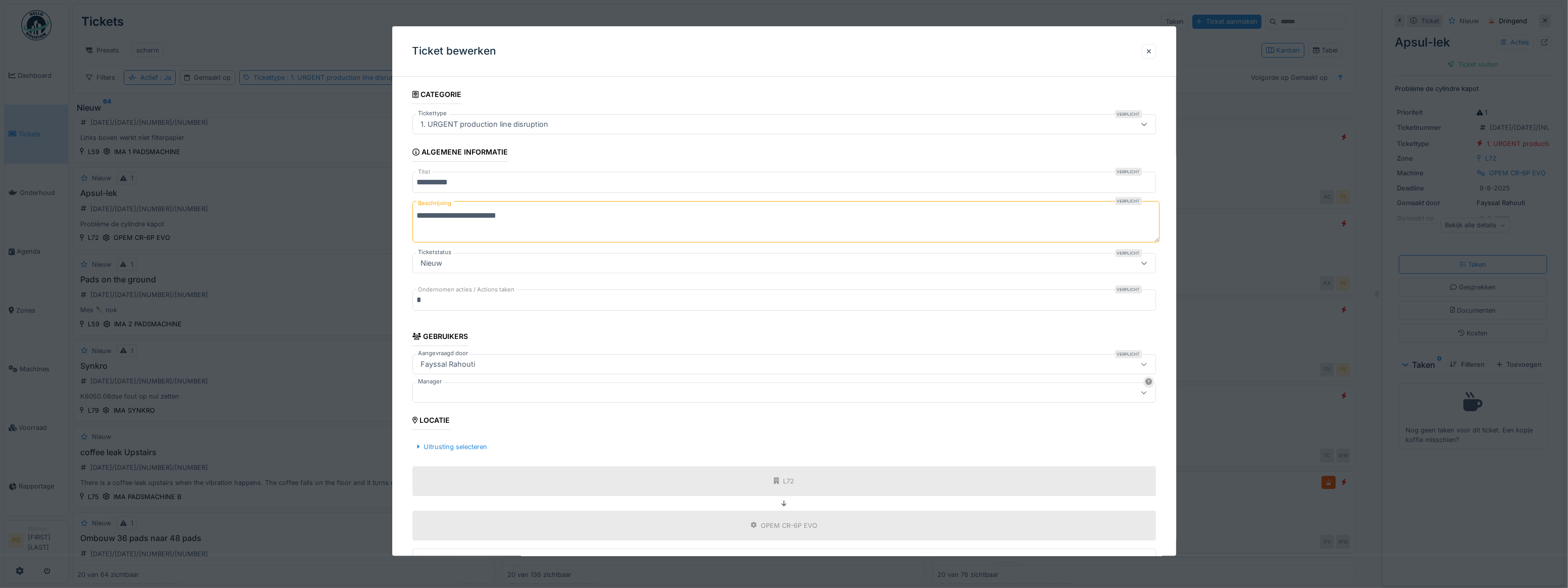 click at bounding box center [744, 393] 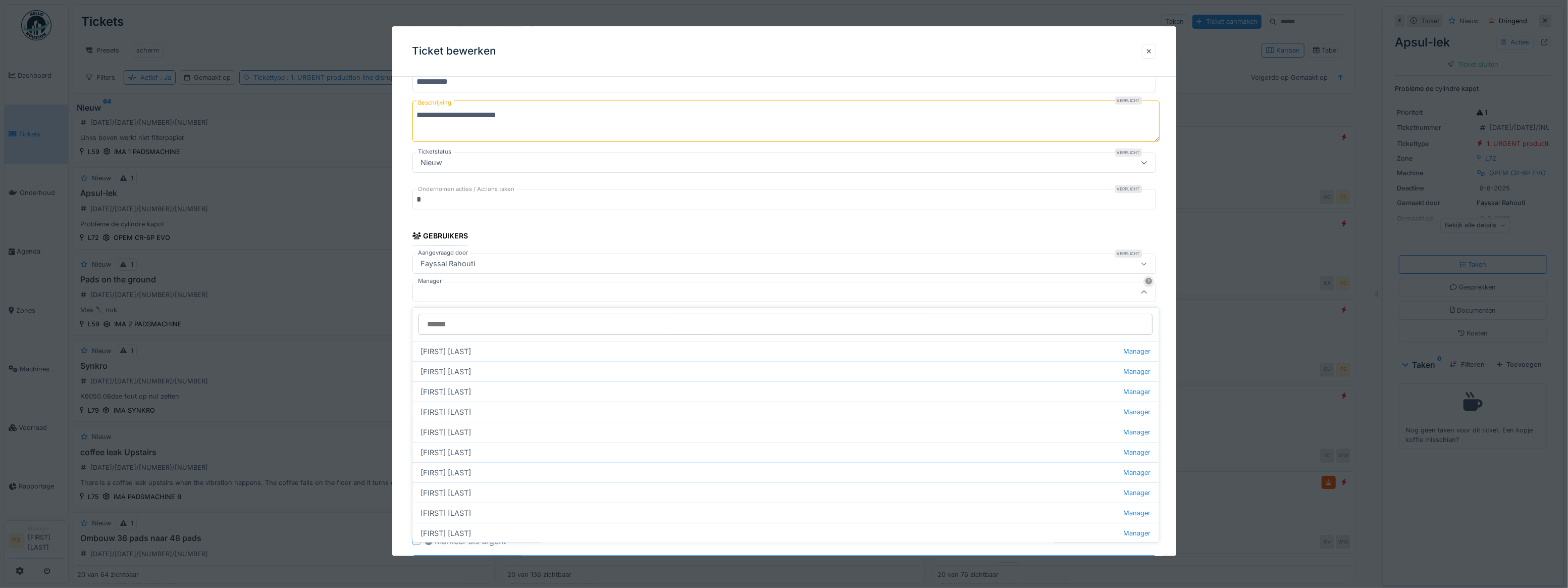 scroll, scrollTop: 101, scrollLeft: 0, axis: vertical 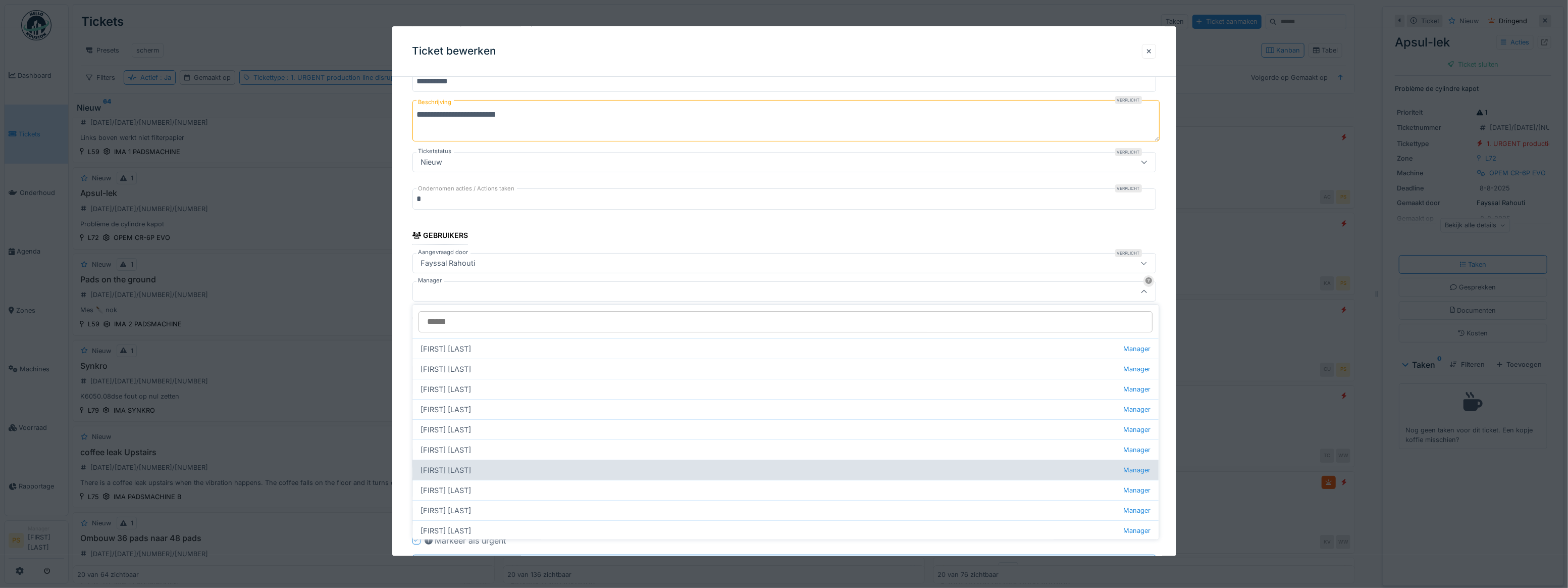 click on "Jasper De wit Manager" at bounding box center [786, 470] 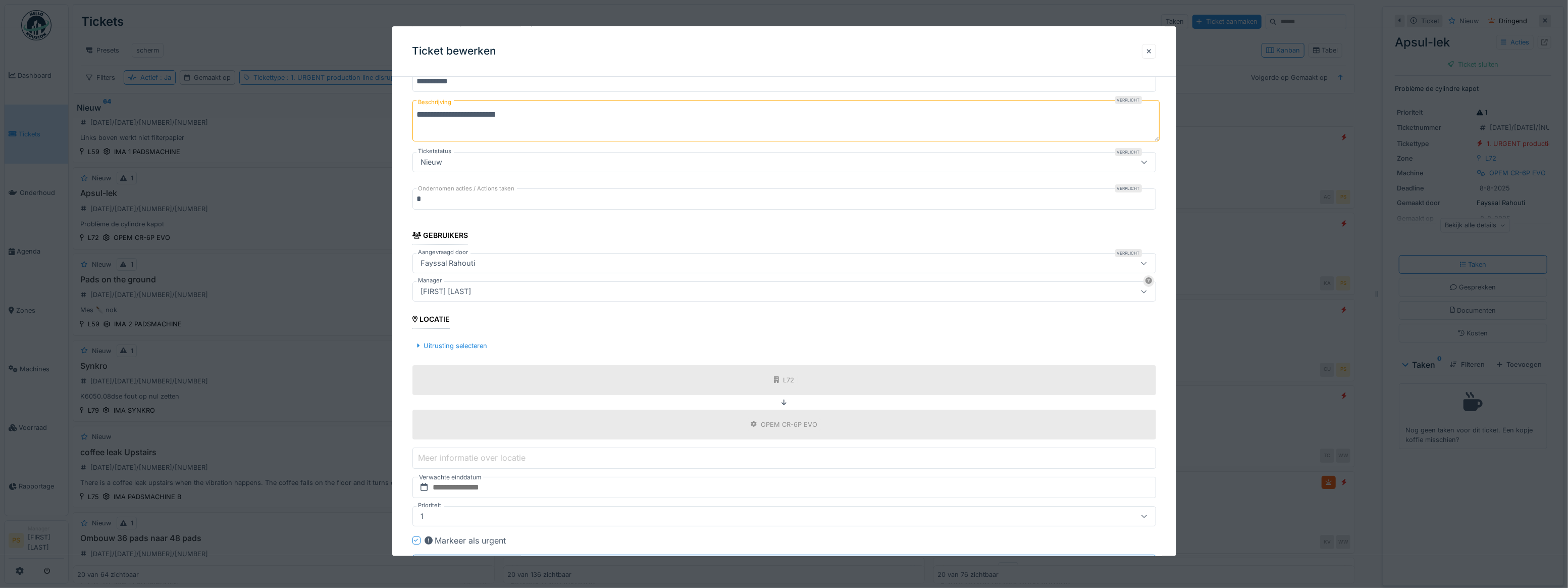 click on "**********" at bounding box center [784, 294] 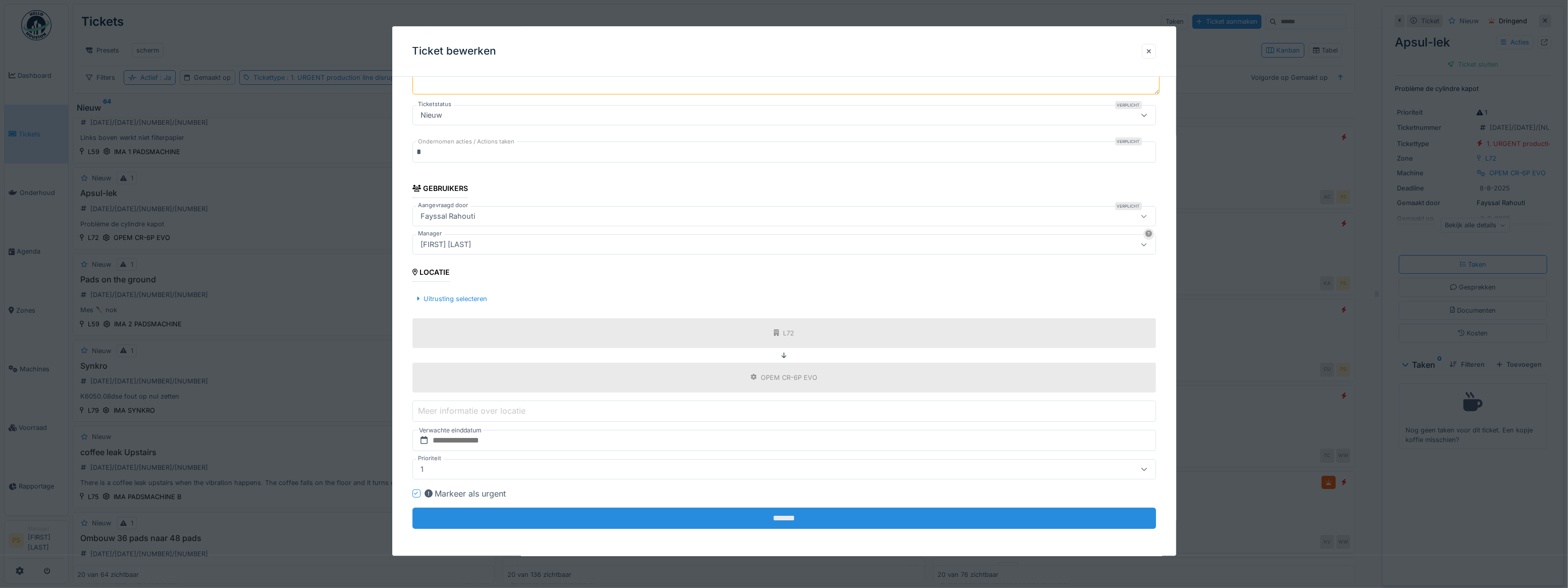 click on "*******" at bounding box center (784, 518) 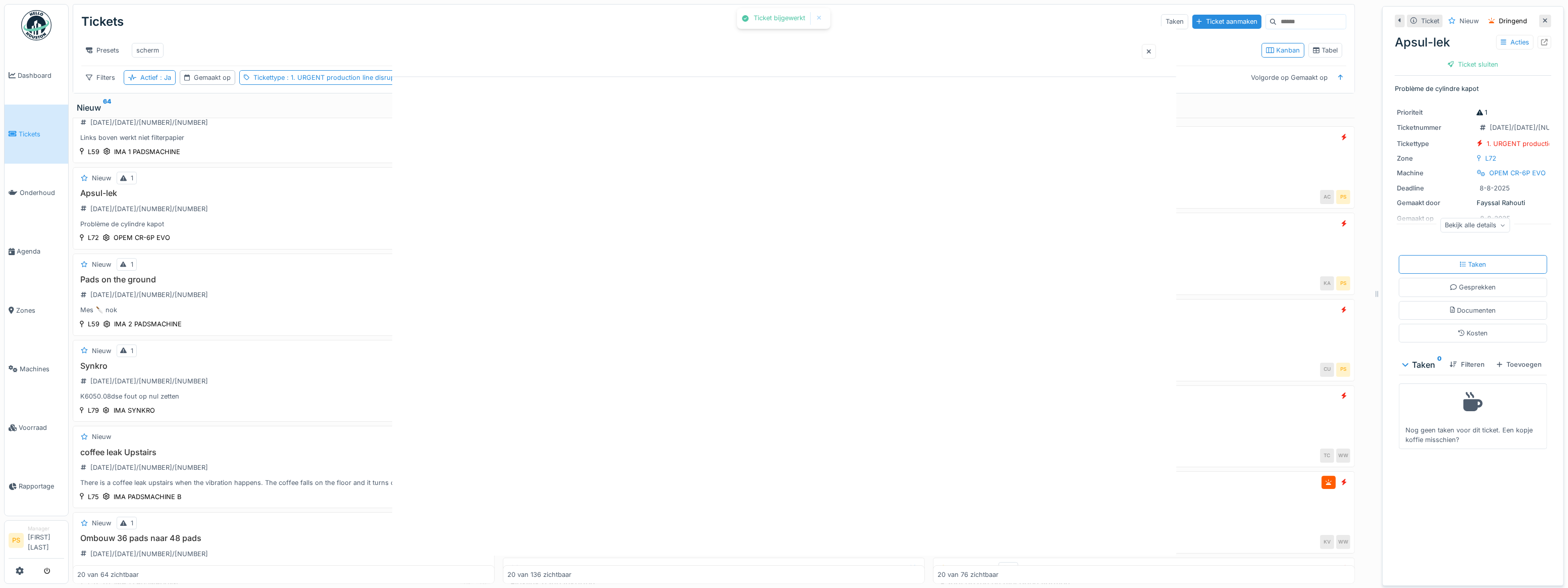 scroll, scrollTop: 0, scrollLeft: 0, axis: both 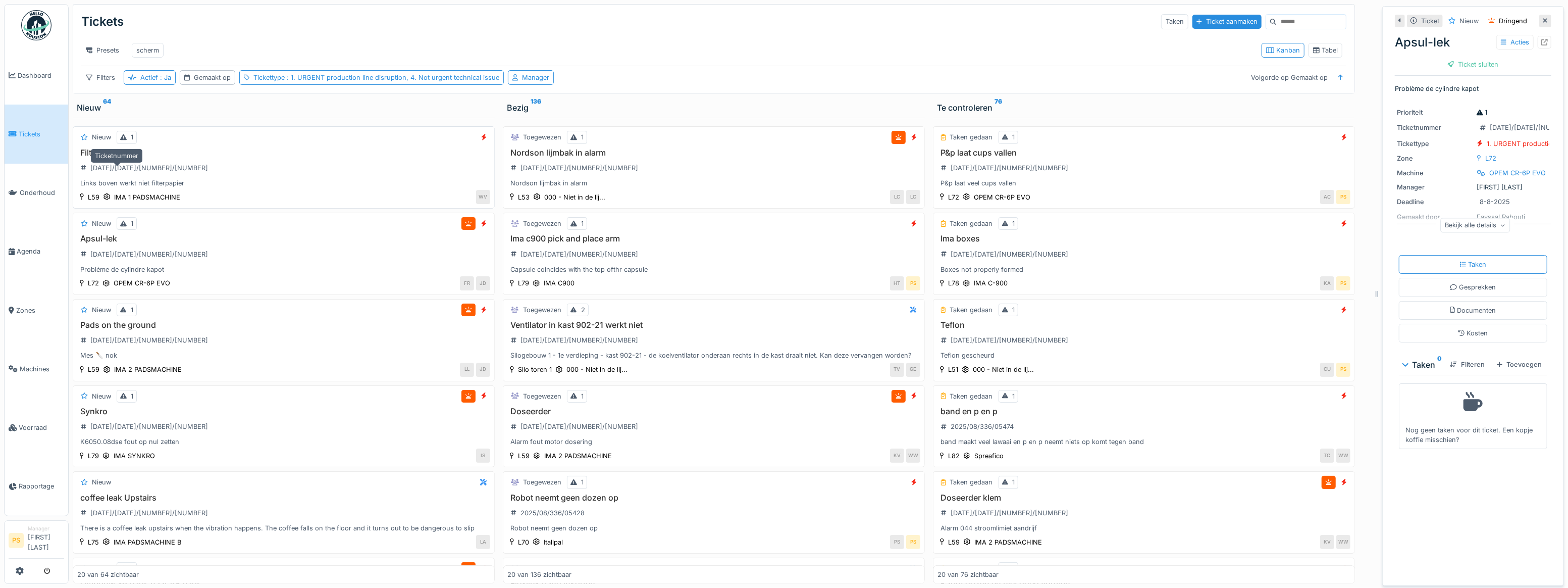 click on "2025/08/336/05495" at bounding box center (149, 168) 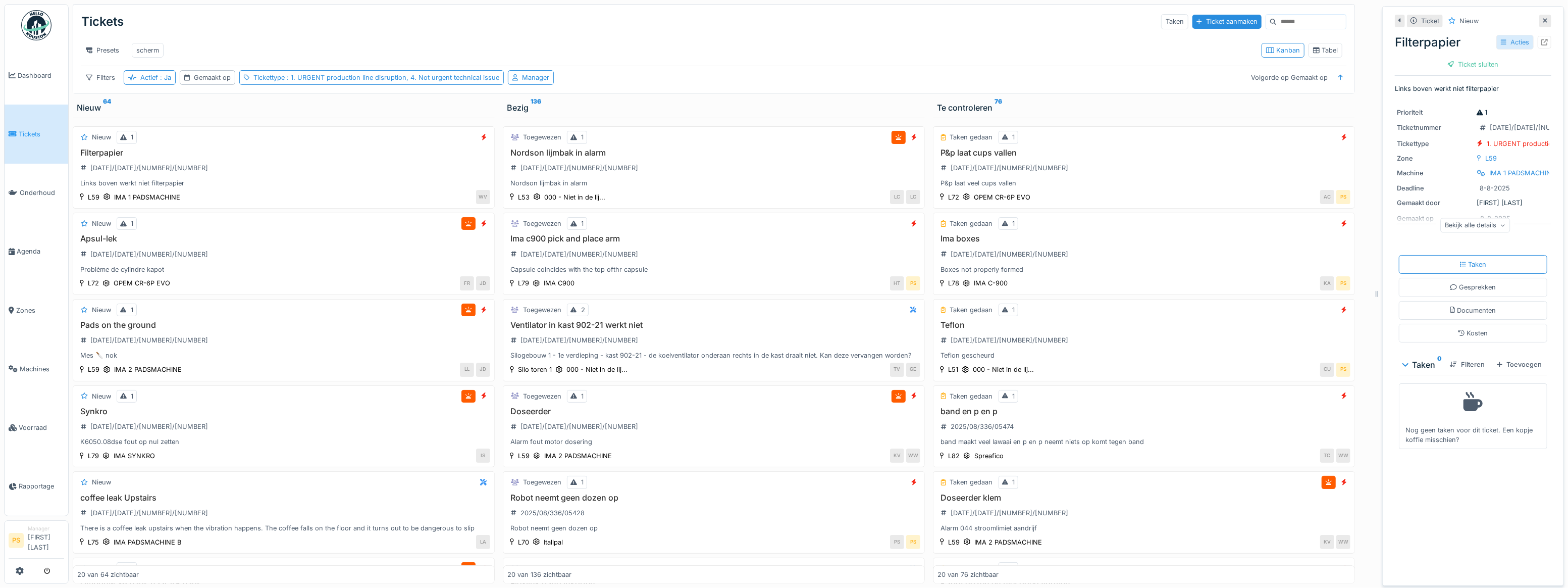 click on "Acties" at bounding box center (1515, 42) 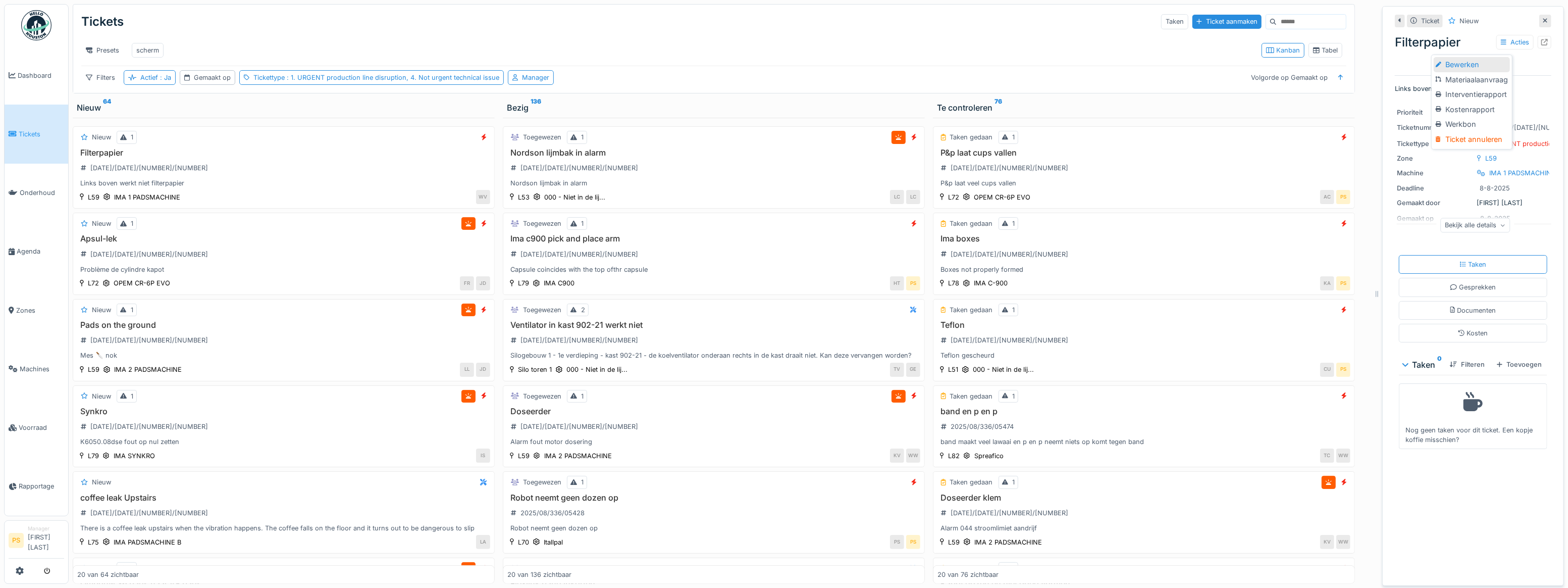 click on "Bewerken" at bounding box center [1472, 65] 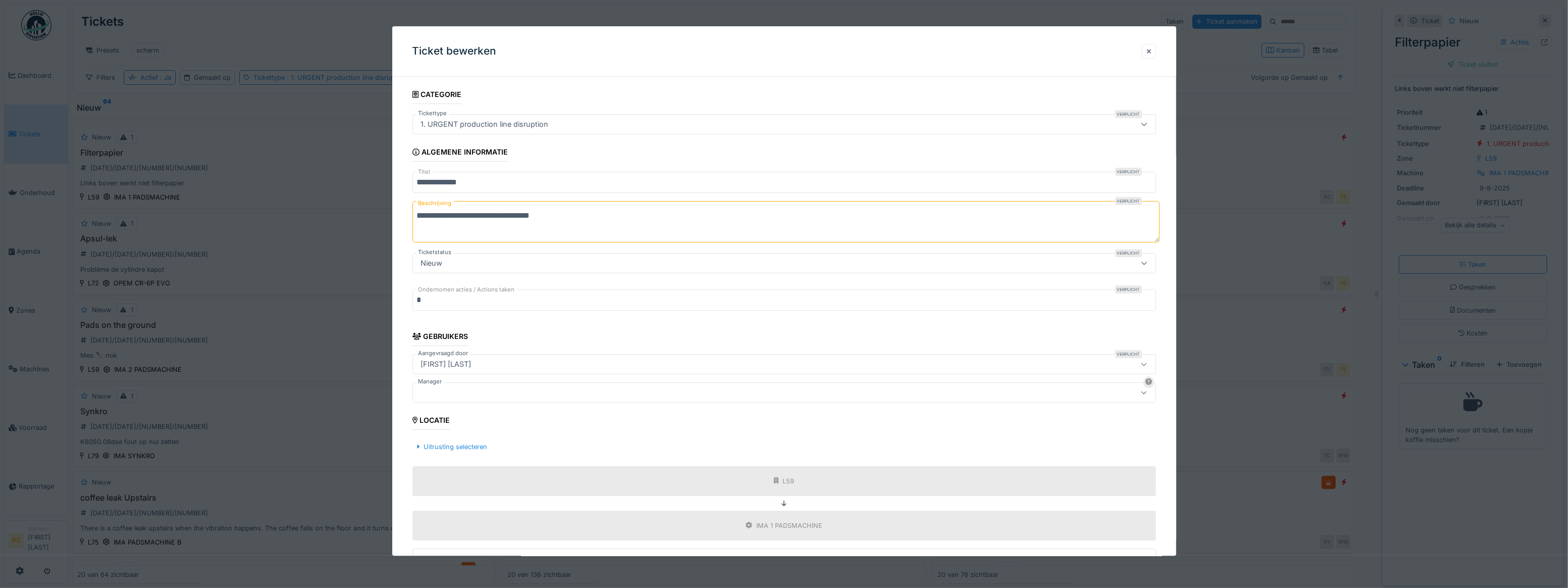 click at bounding box center [744, 393] 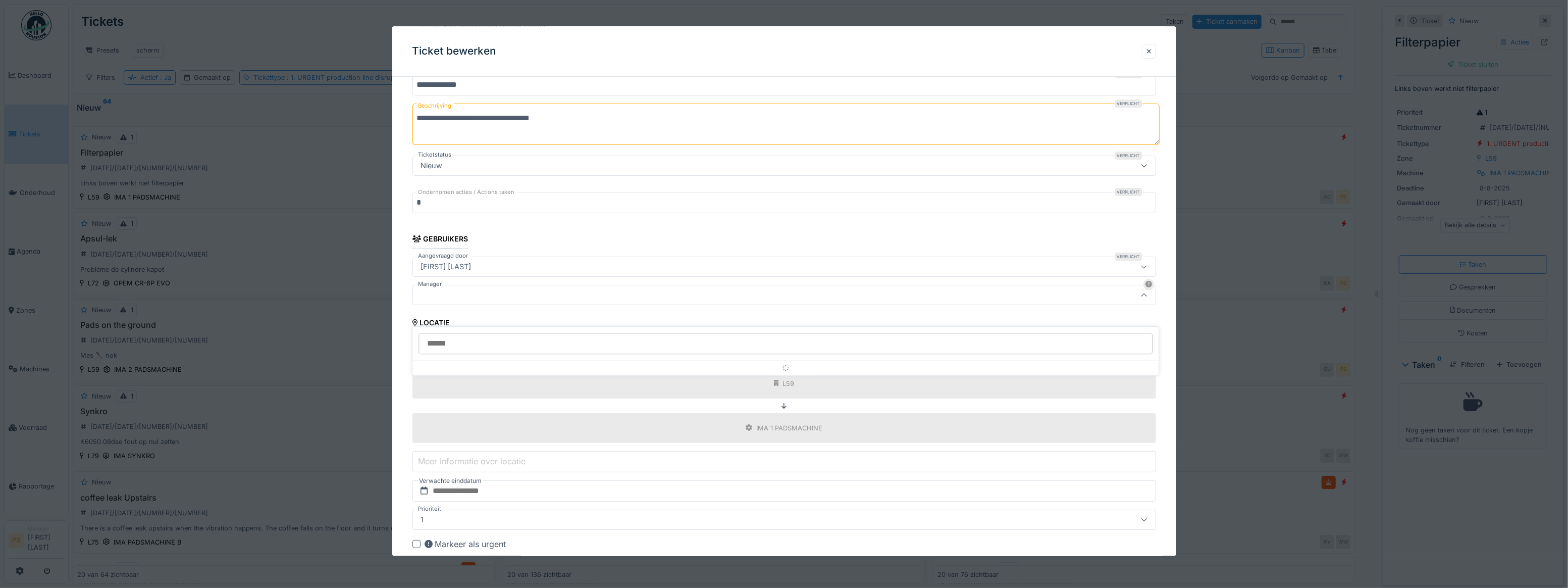 scroll, scrollTop: 101, scrollLeft: 0, axis: vertical 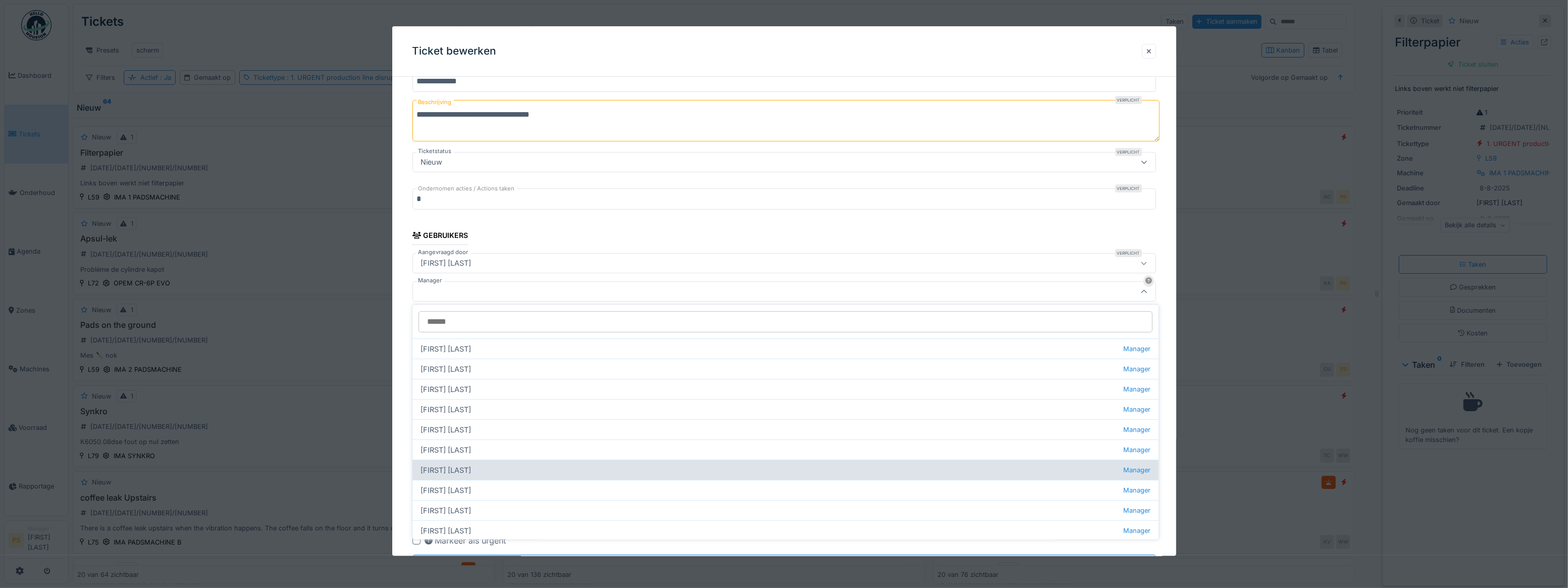 click on "Jasper De wit Manager" at bounding box center (786, 470) 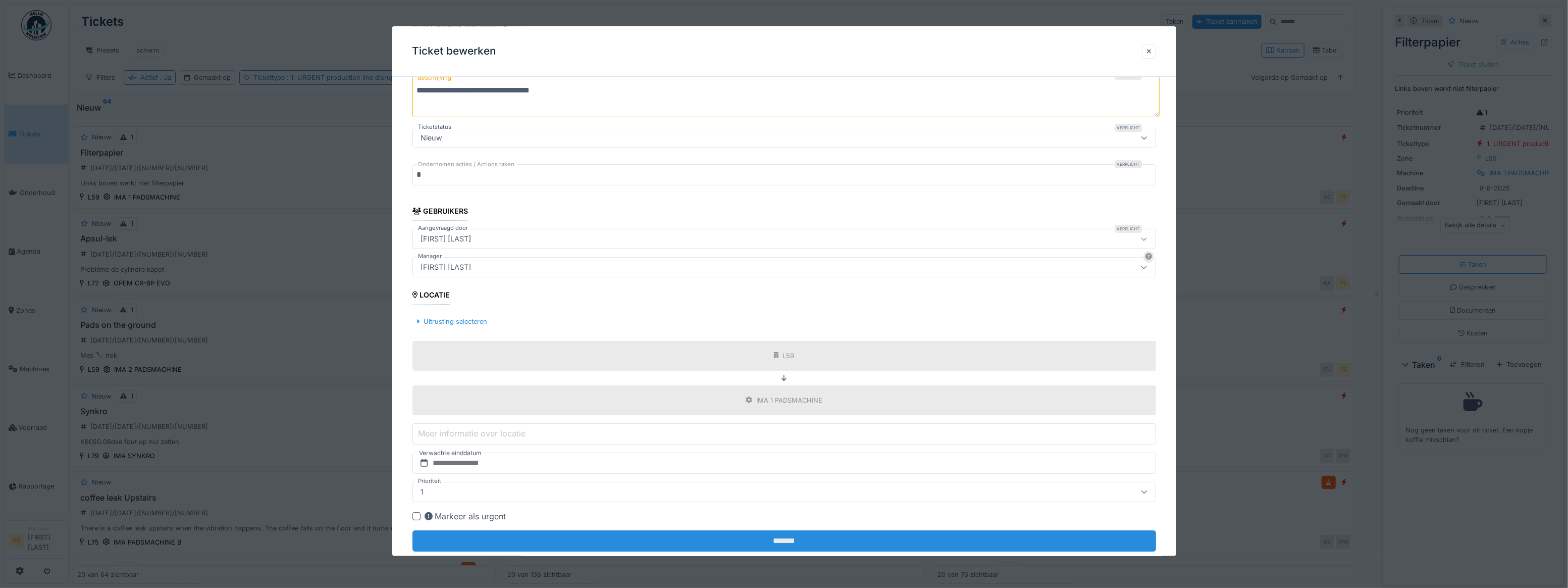 scroll, scrollTop: 148, scrollLeft: 0, axis: vertical 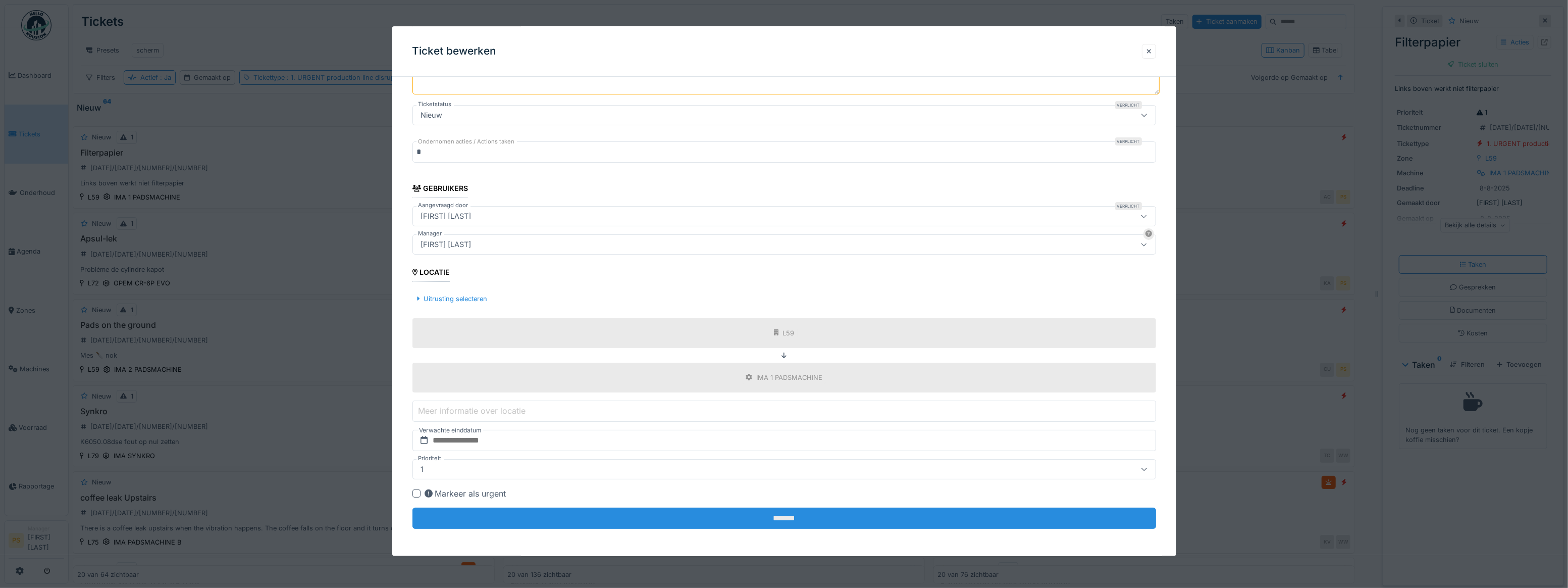 click on "*******" at bounding box center (784, 518) 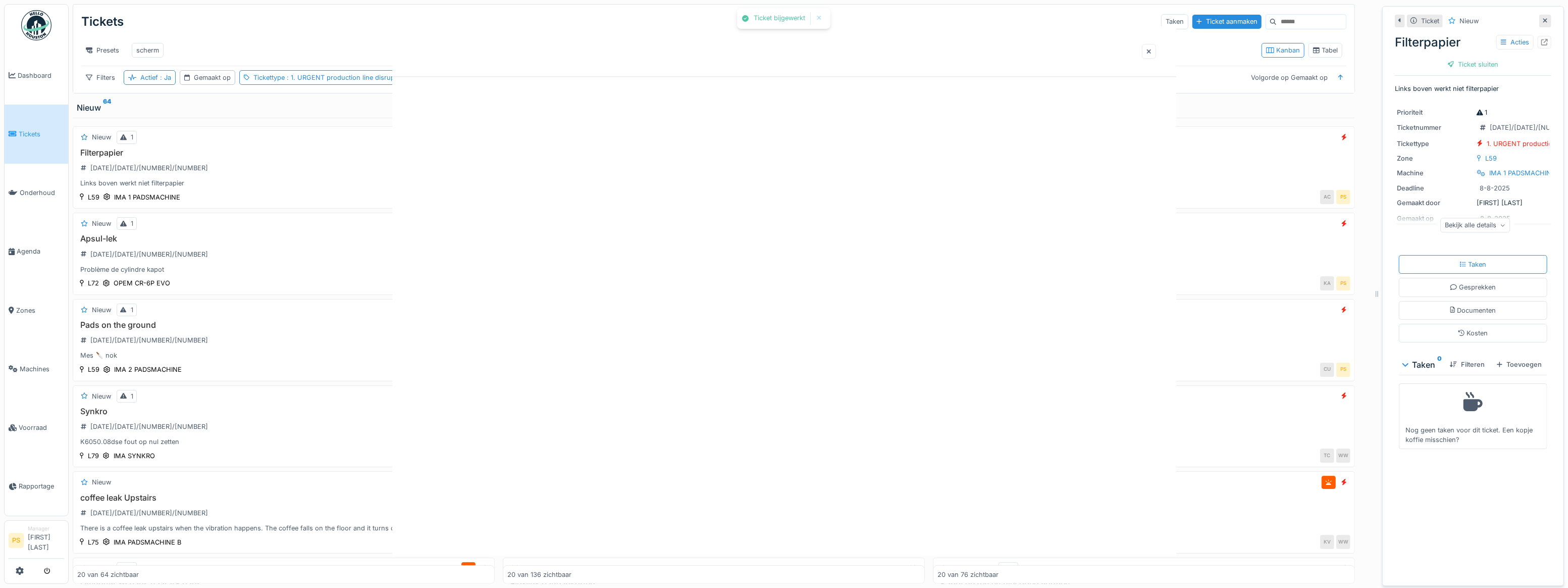 scroll, scrollTop: 0, scrollLeft: 0, axis: both 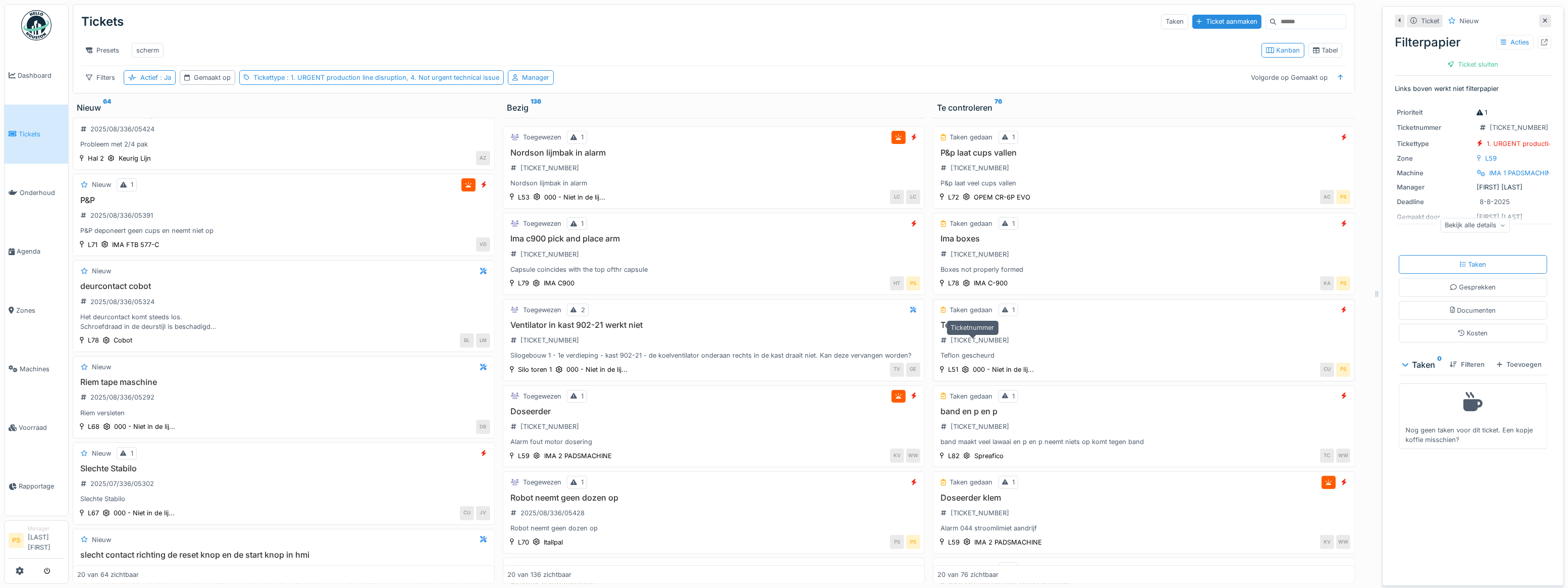click on "[TICKET_NUMBER]" at bounding box center (980, 340) 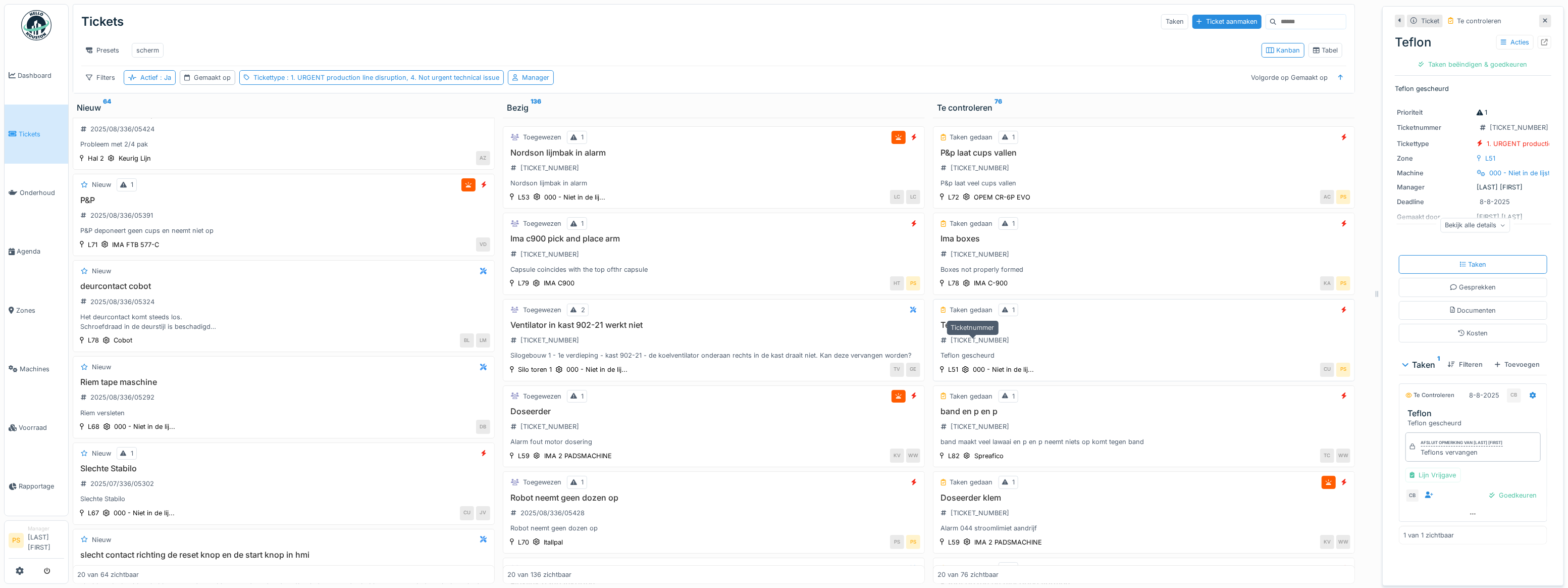 click on "2025/08/336/05496" at bounding box center [980, 340] 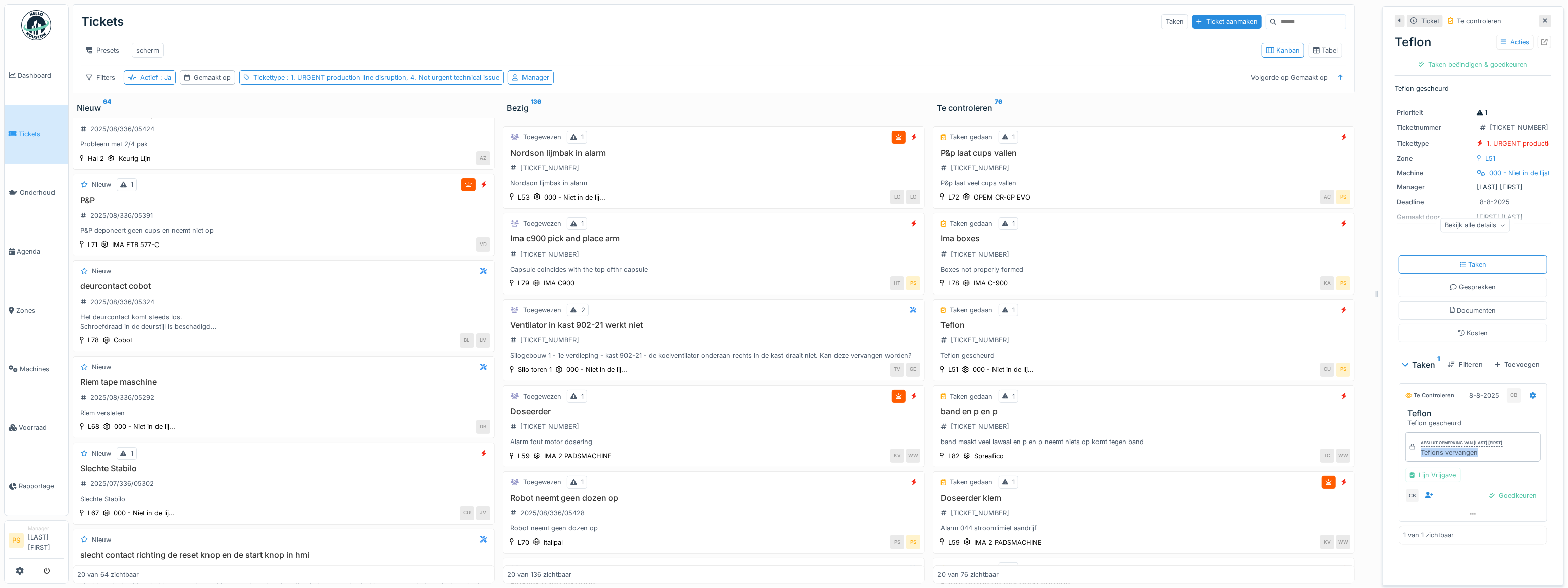 drag, startPoint x: 1474, startPoint y: 456, endPoint x: 1414, endPoint y: 455, distance: 60.00833 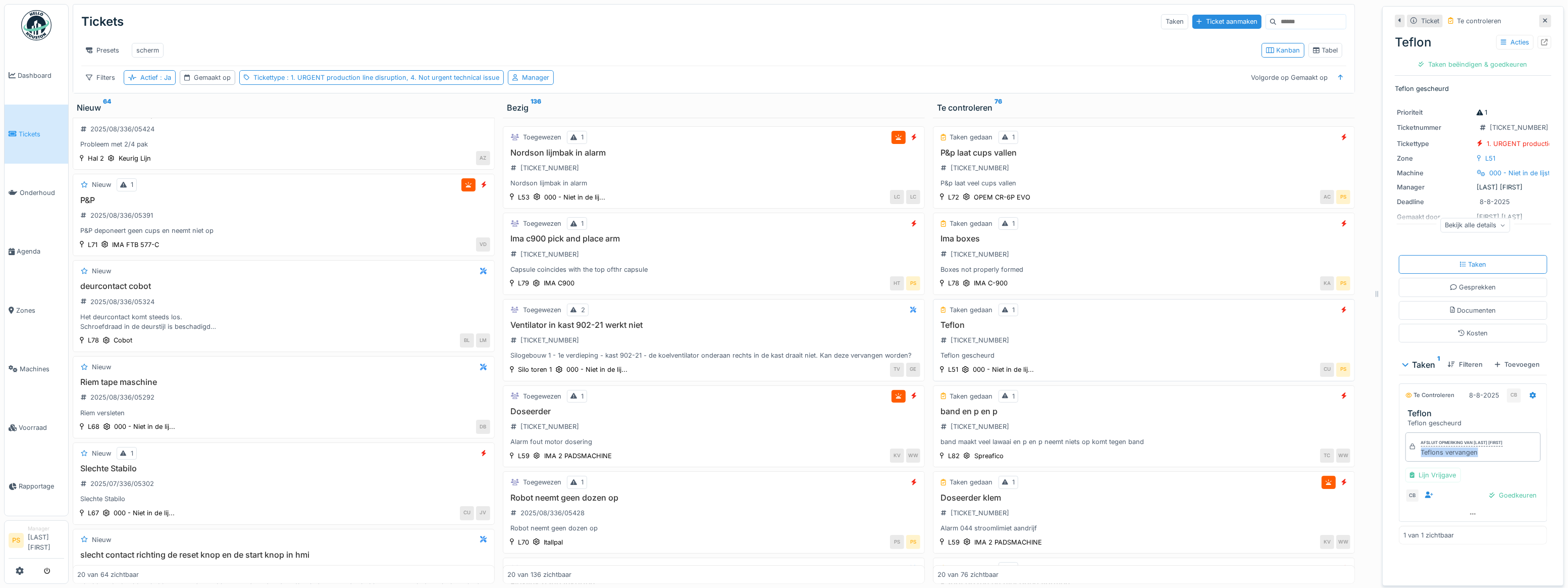 copy on "Teflons vervangen" 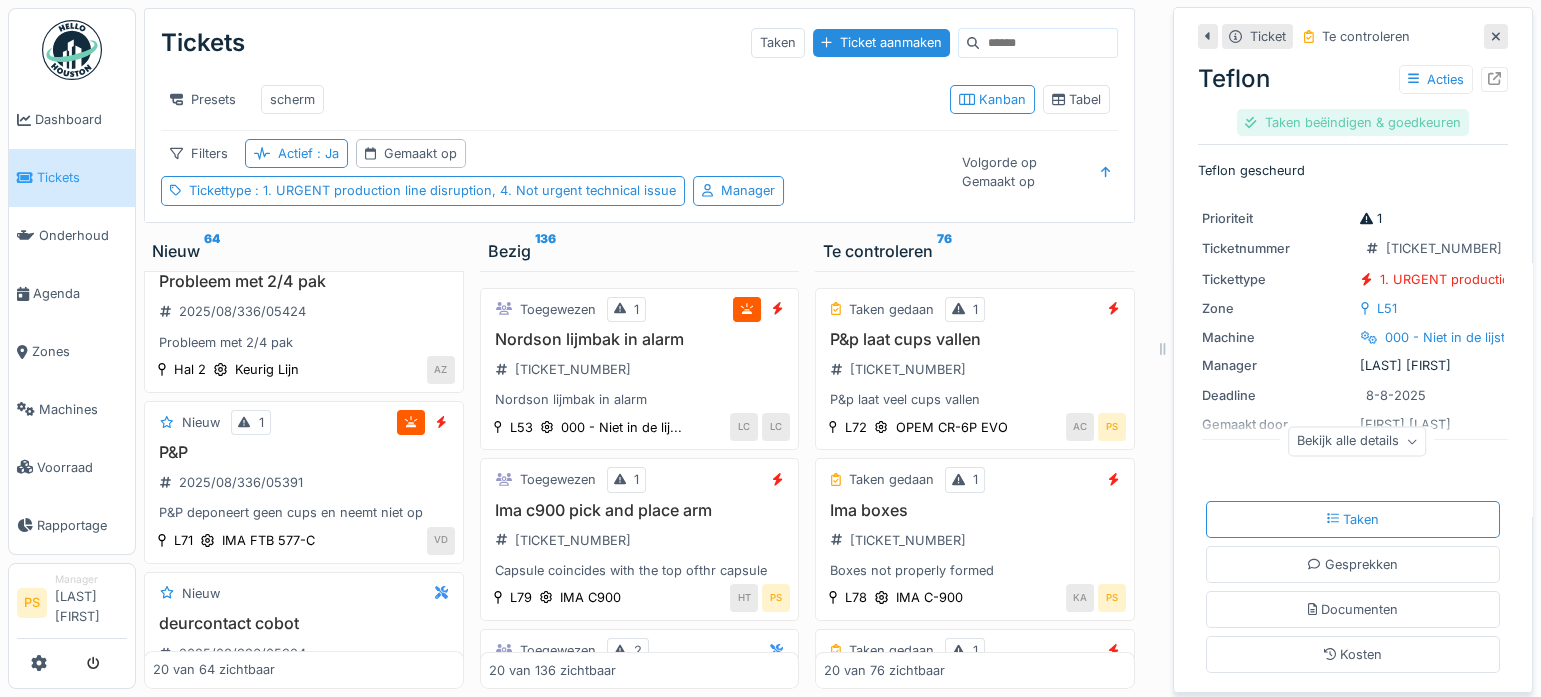click on "Taken beëindigen & goedkeuren" at bounding box center (1352, 122) 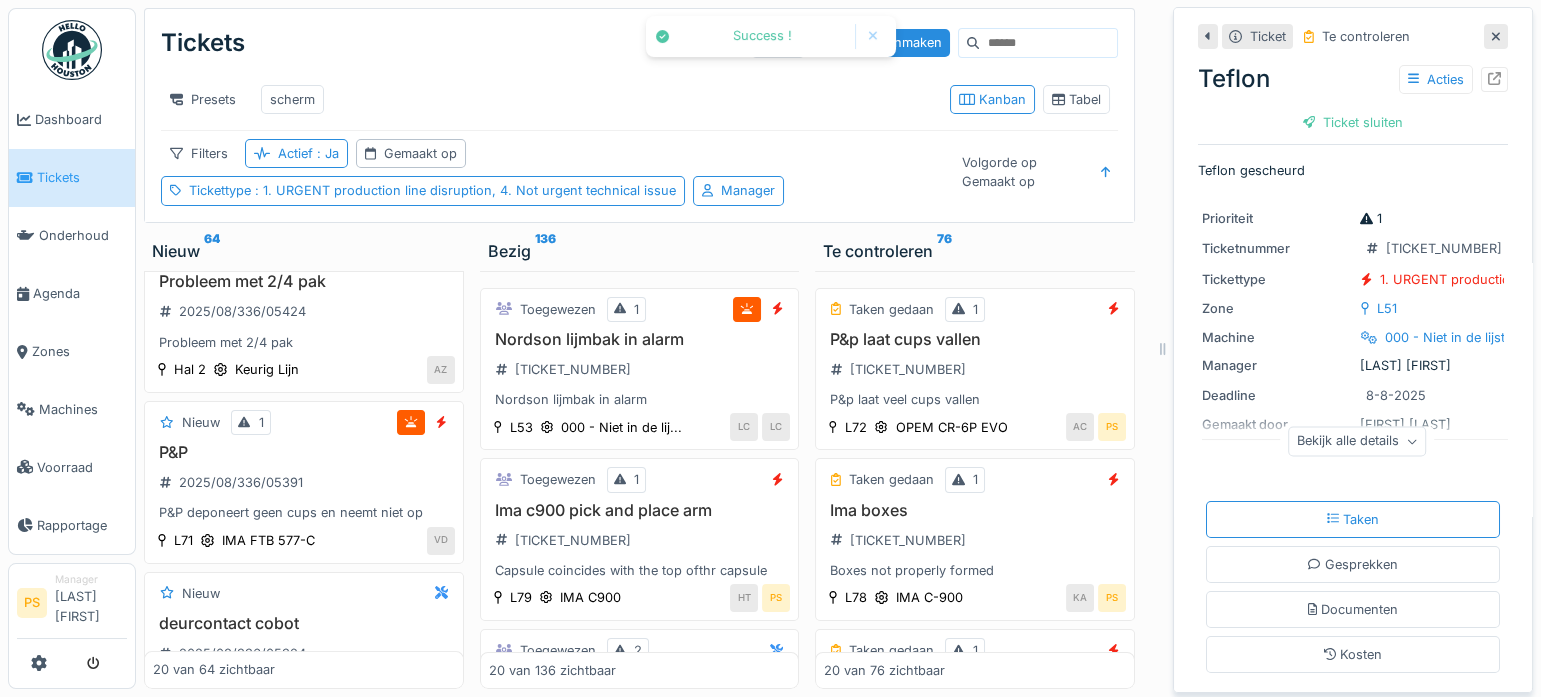 click on "Ticket sluiten" at bounding box center (1353, 122) 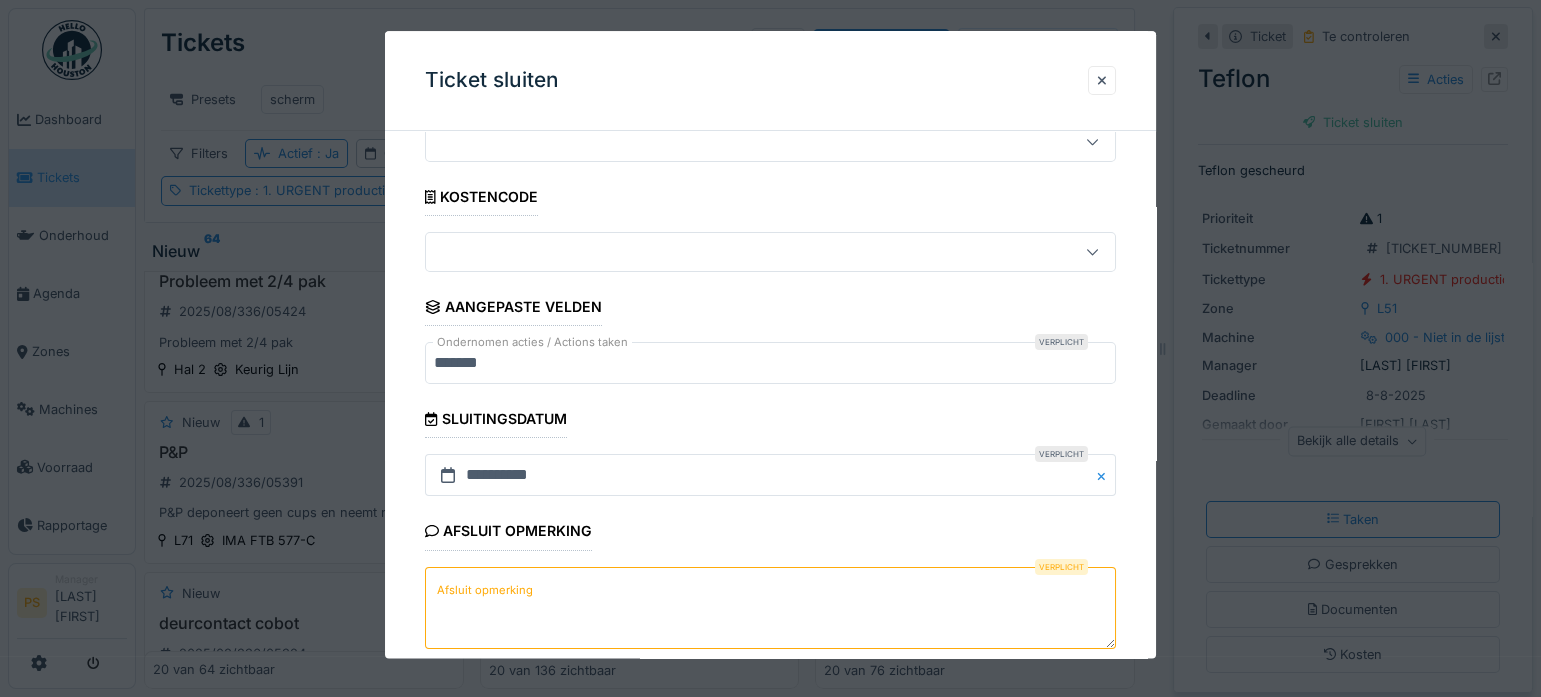 scroll, scrollTop: 186, scrollLeft: 0, axis: vertical 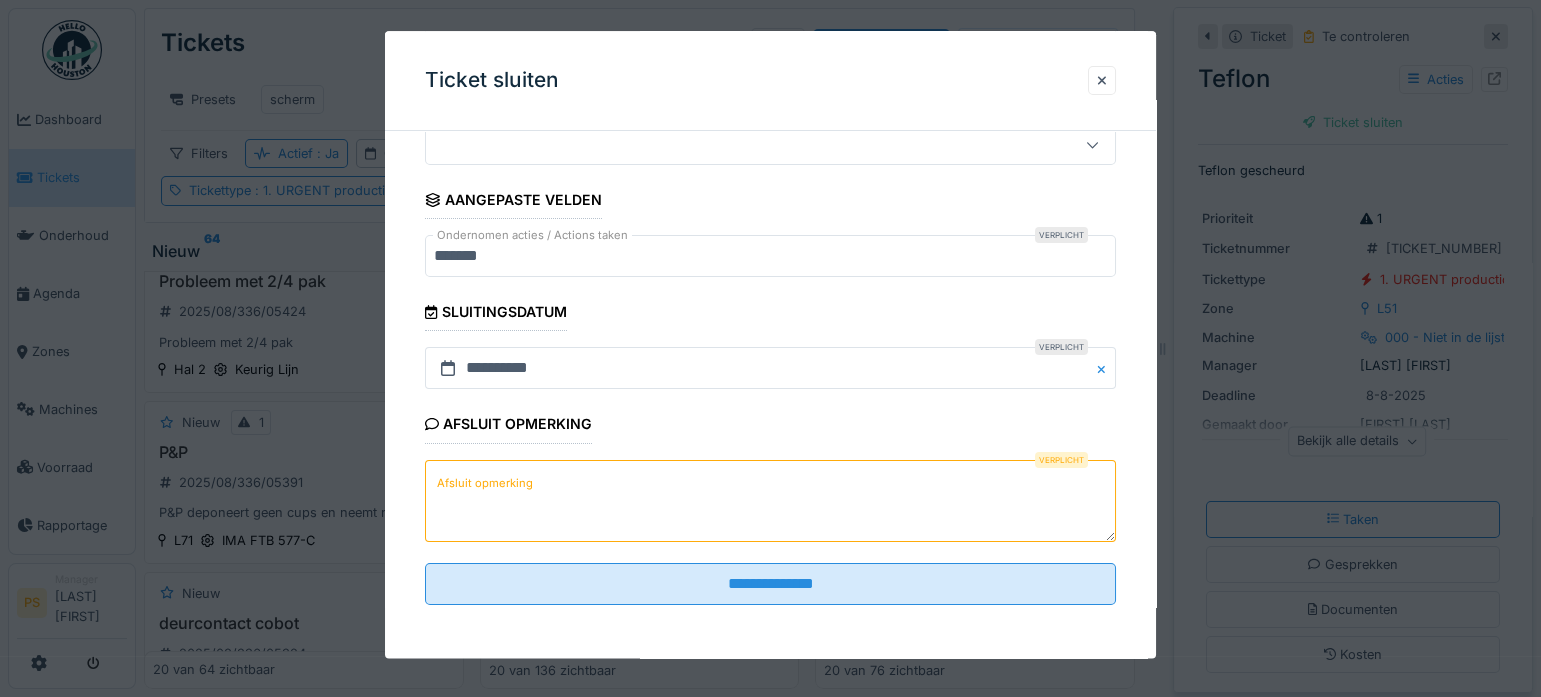 click on "Afsluit opmerking" at bounding box center (770, 501) 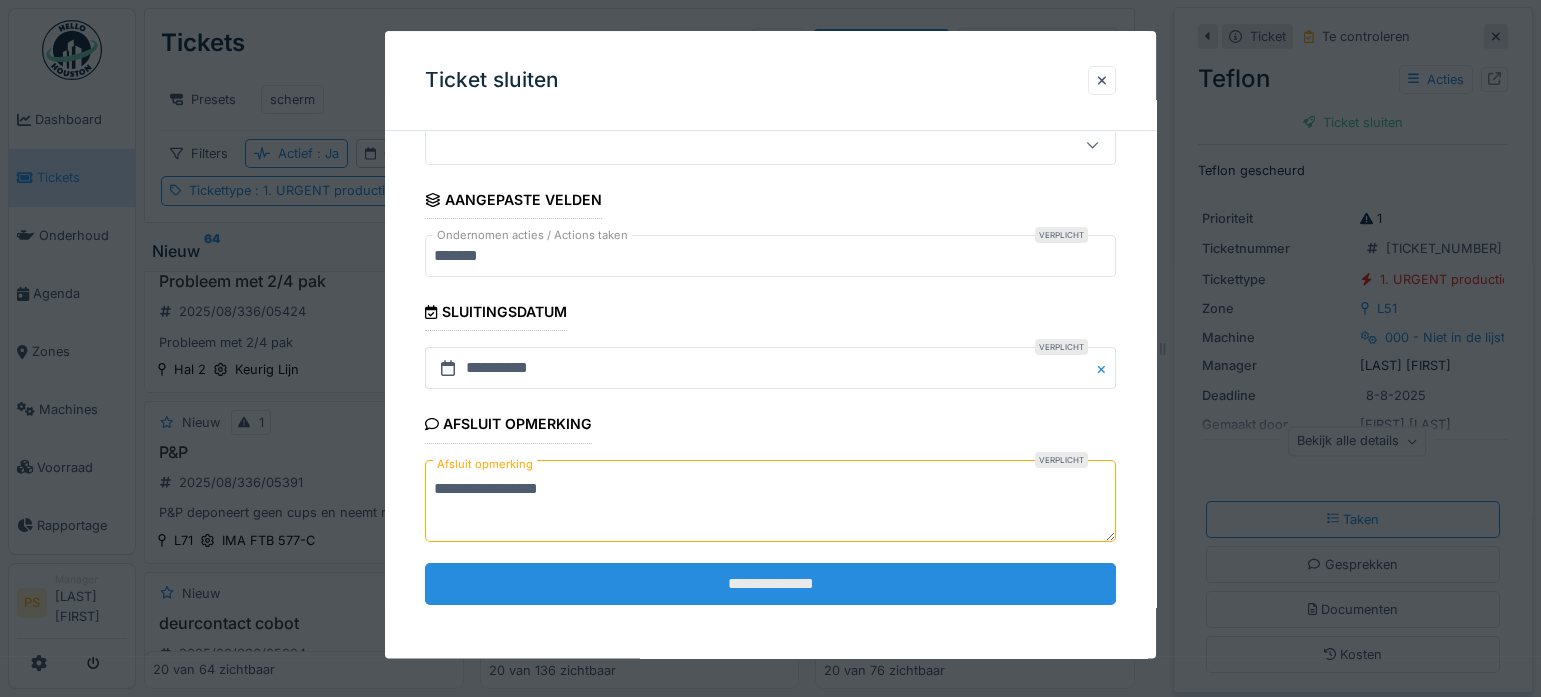 type on "**********" 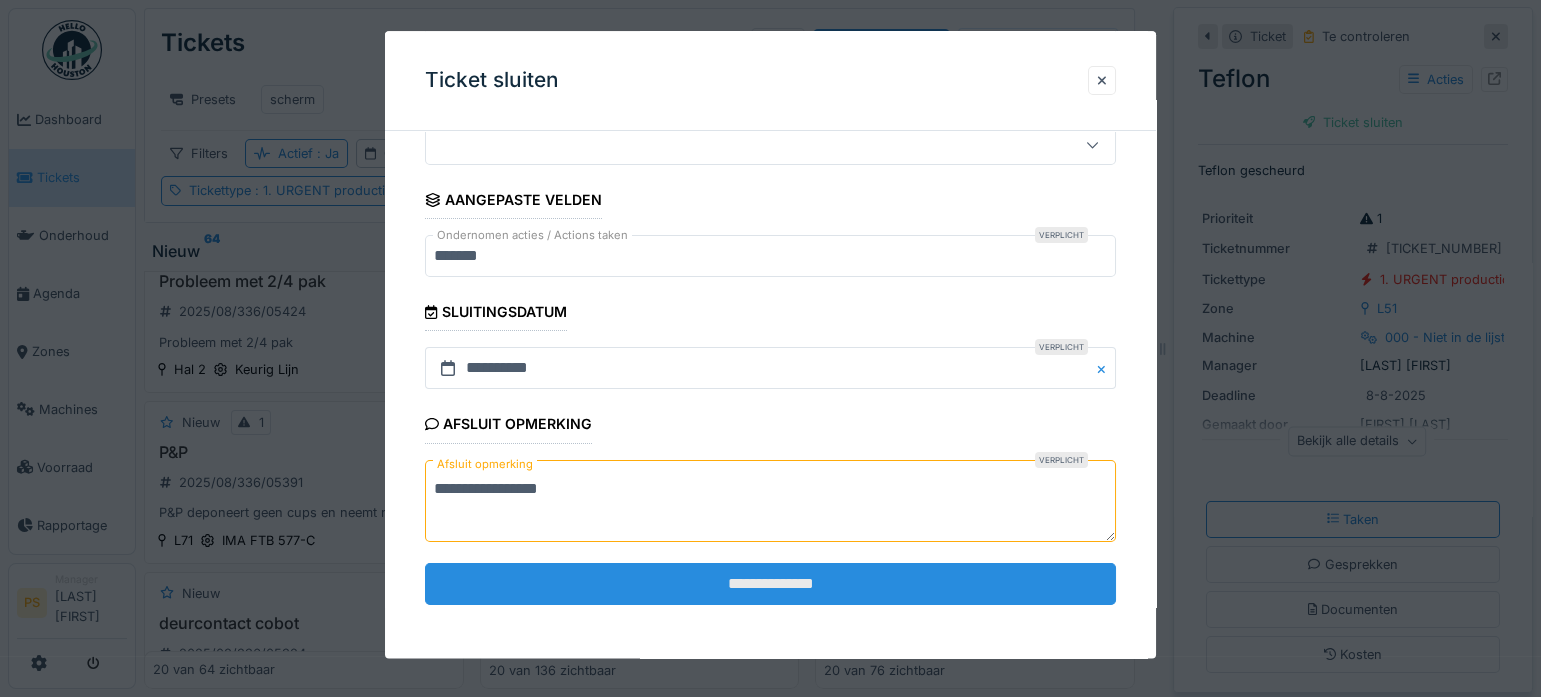 click on "**********" at bounding box center (770, 584) 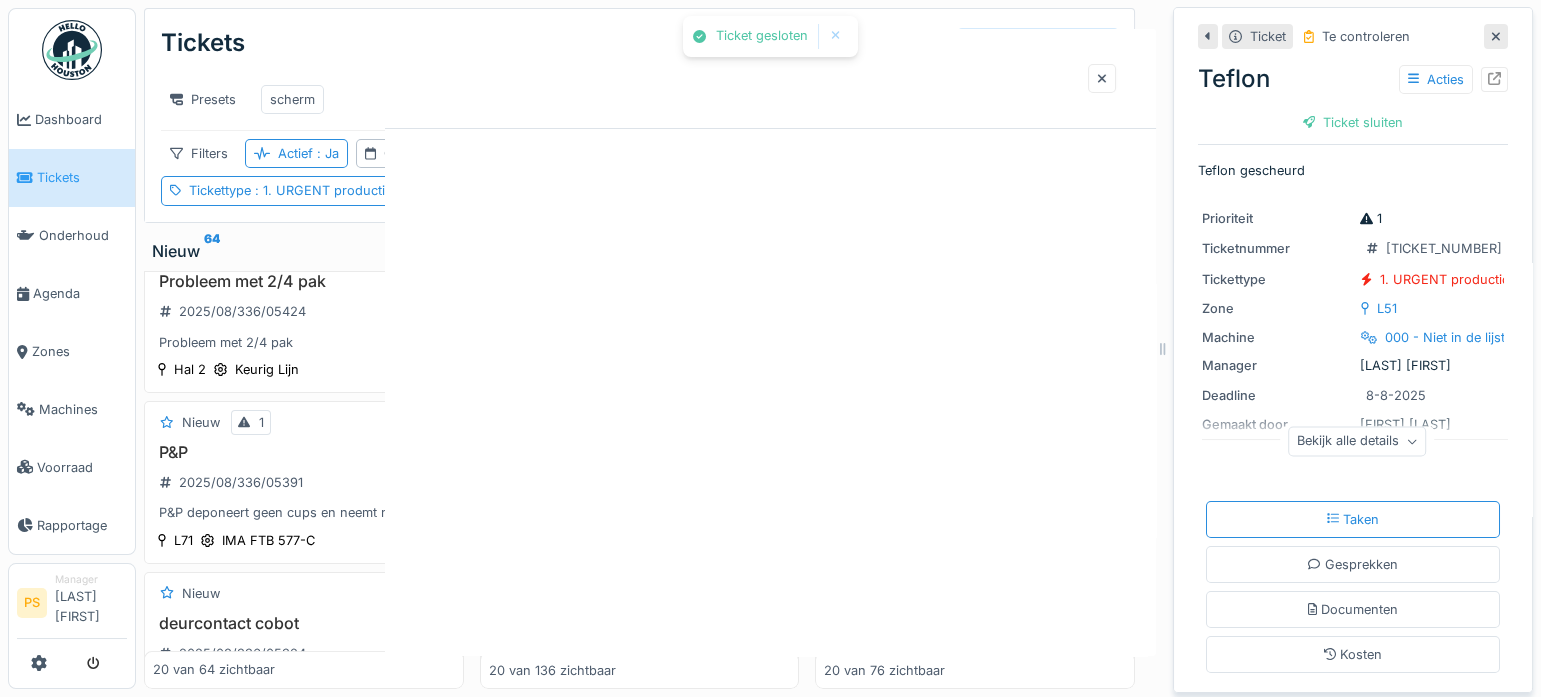 scroll, scrollTop: 0, scrollLeft: 0, axis: both 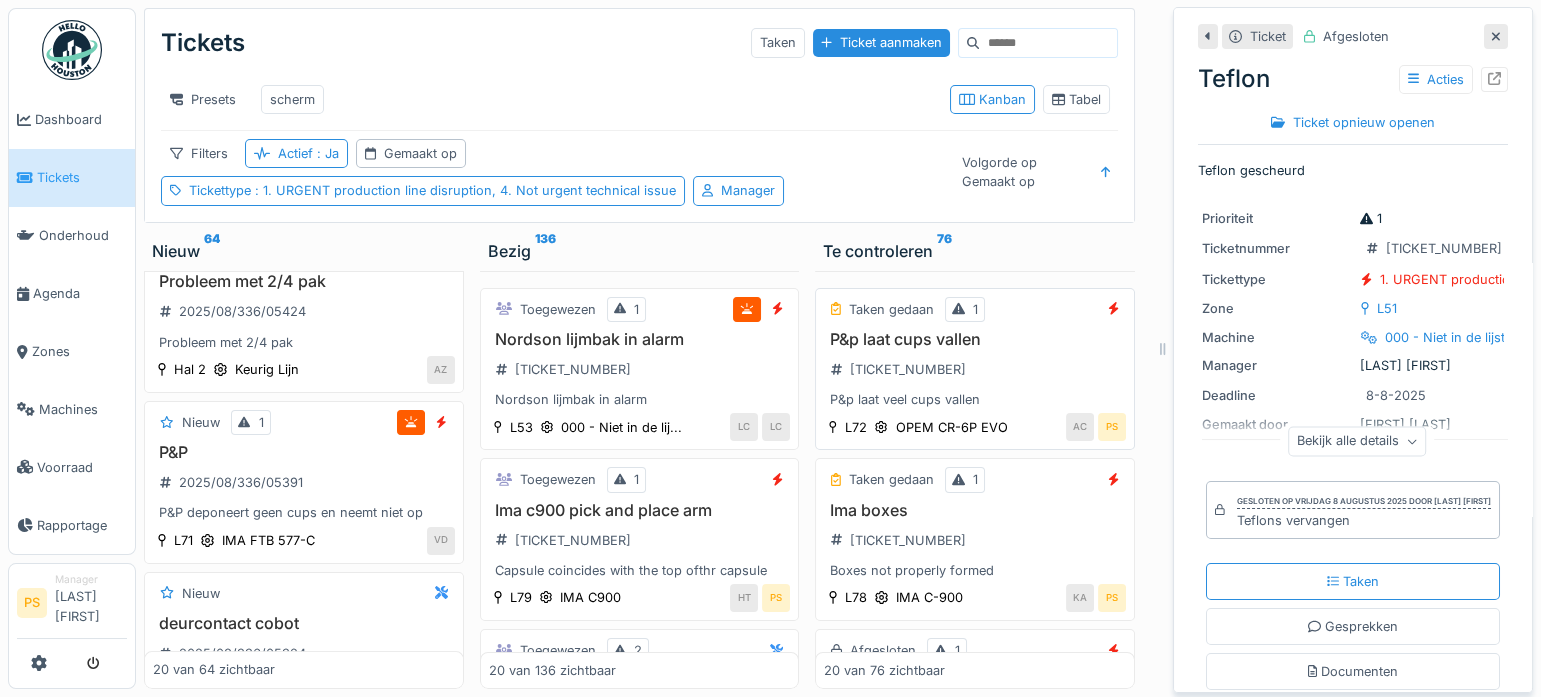 click on "P&p laat cups vallen" at bounding box center (975, 339) 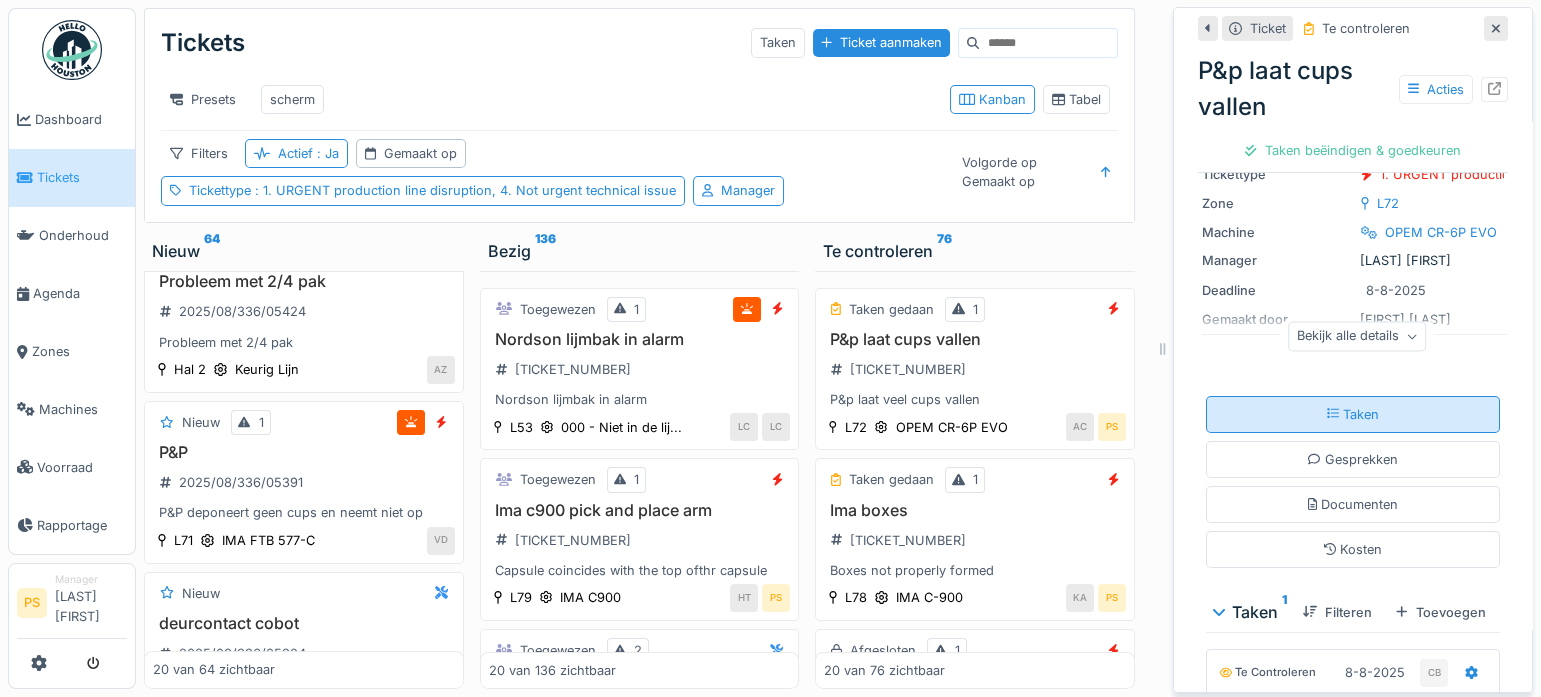 scroll, scrollTop: 363, scrollLeft: 0, axis: vertical 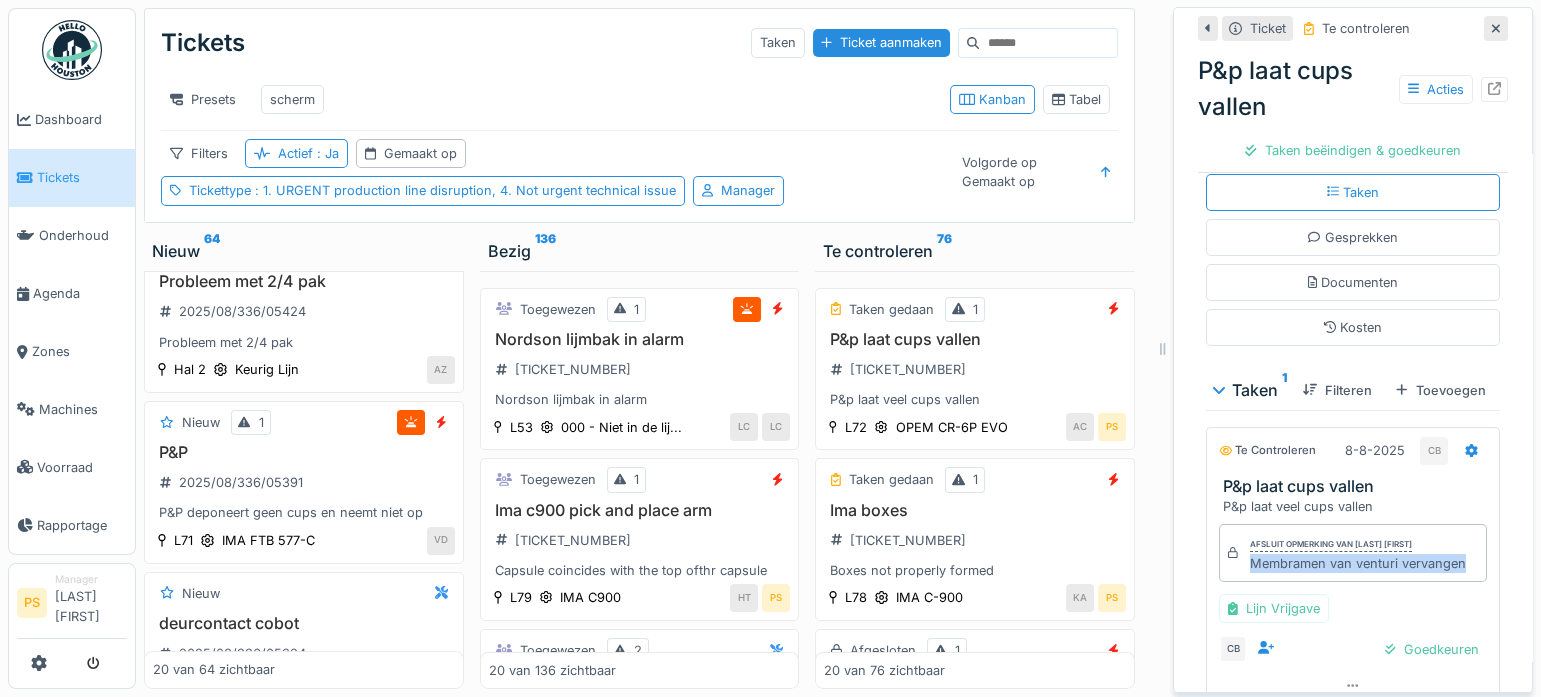 drag, startPoint x: 1246, startPoint y: 571, endPoint x: 1450, endPoint y: 570, distance: 204.00246 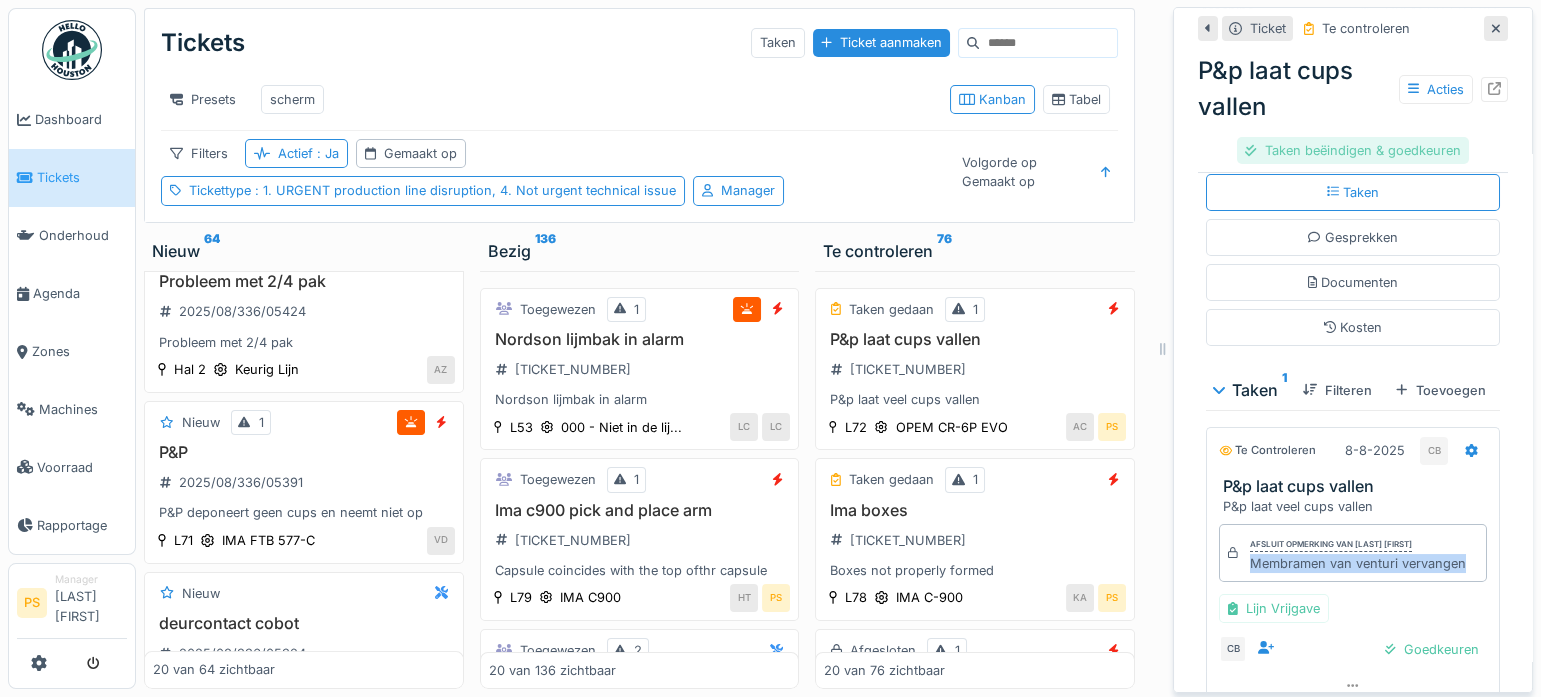 click on "Taken beëindigen & goedkeuren" at bounding box center [1352, 150] 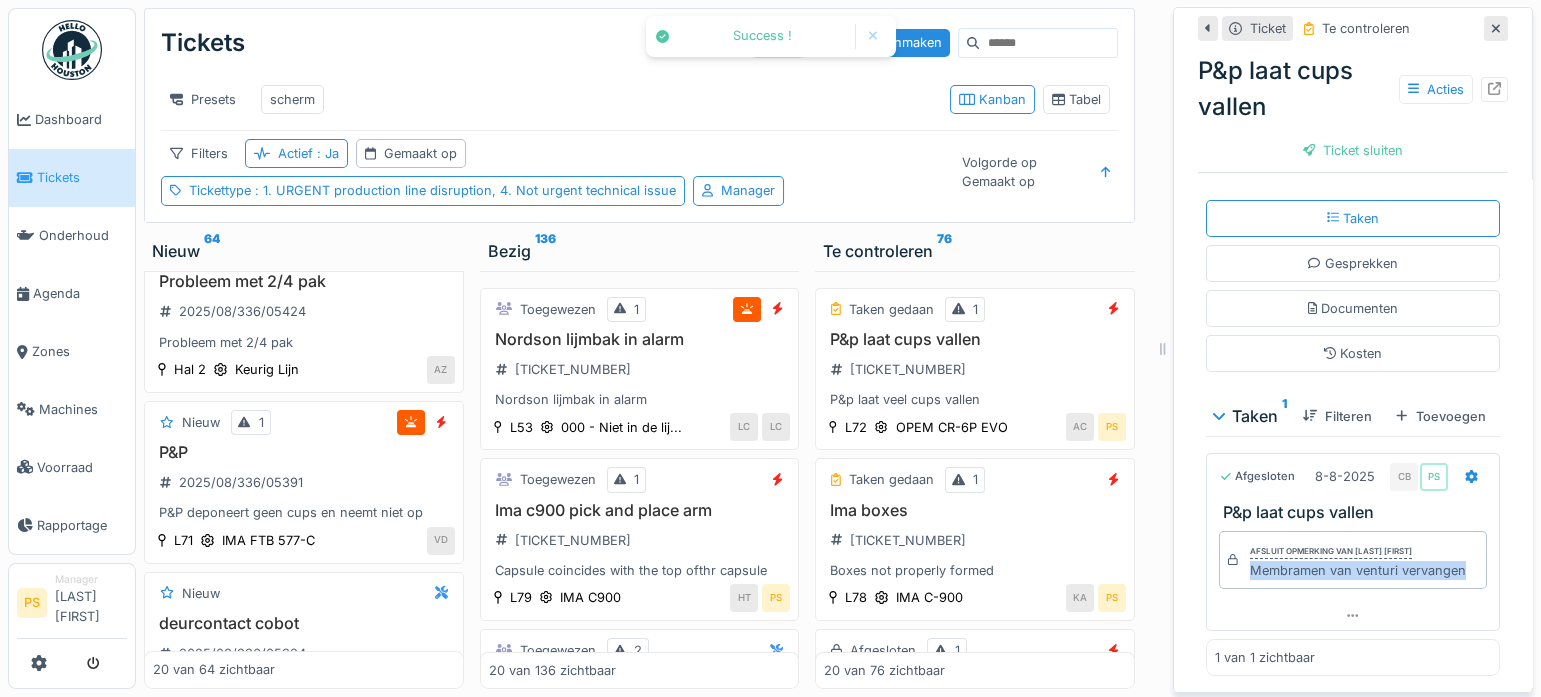 click on "Ticket sluiten" at bounding box center (1353, 150) 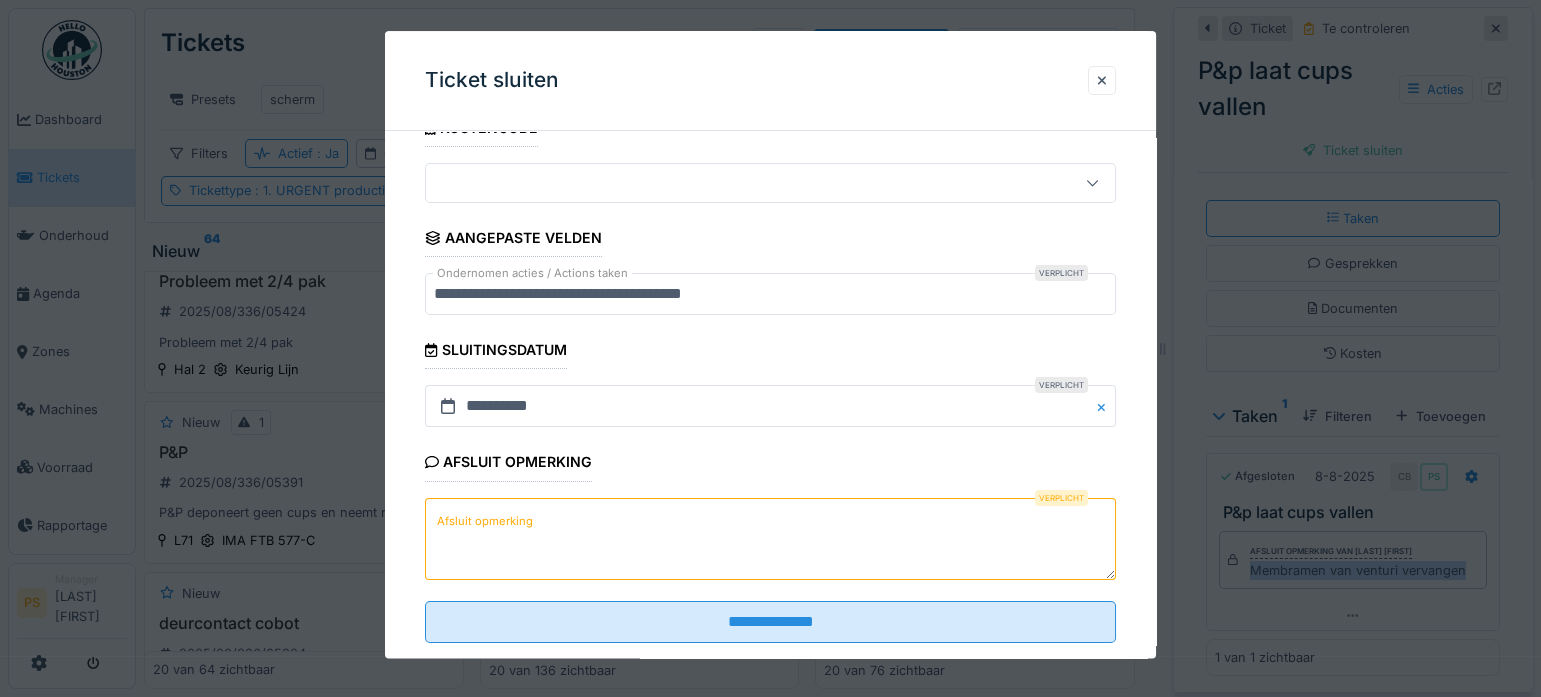 scroll, scrollTop: 181, scrollLeft: 0, axis: vertical 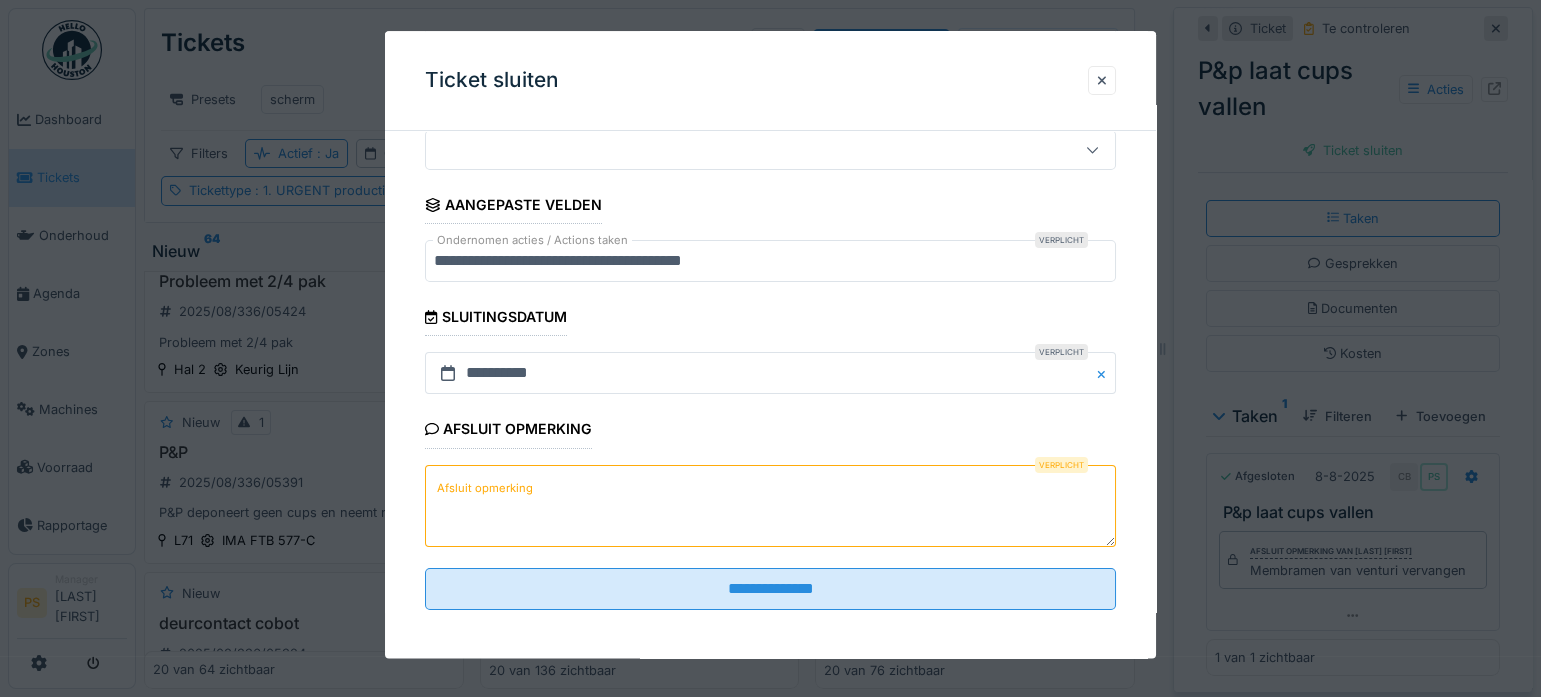 click on "Afsluit opmerking" at bounding box center [770, 506] 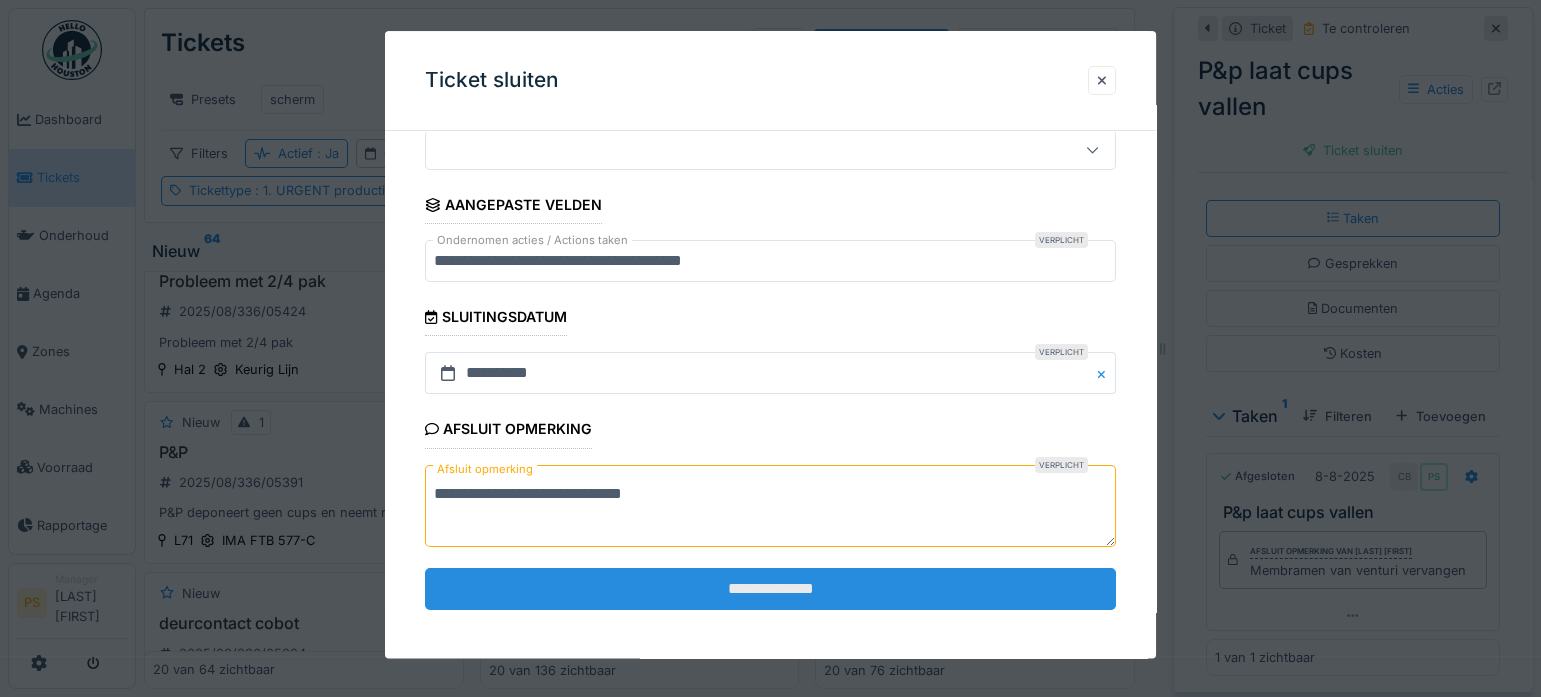 type on "**********" 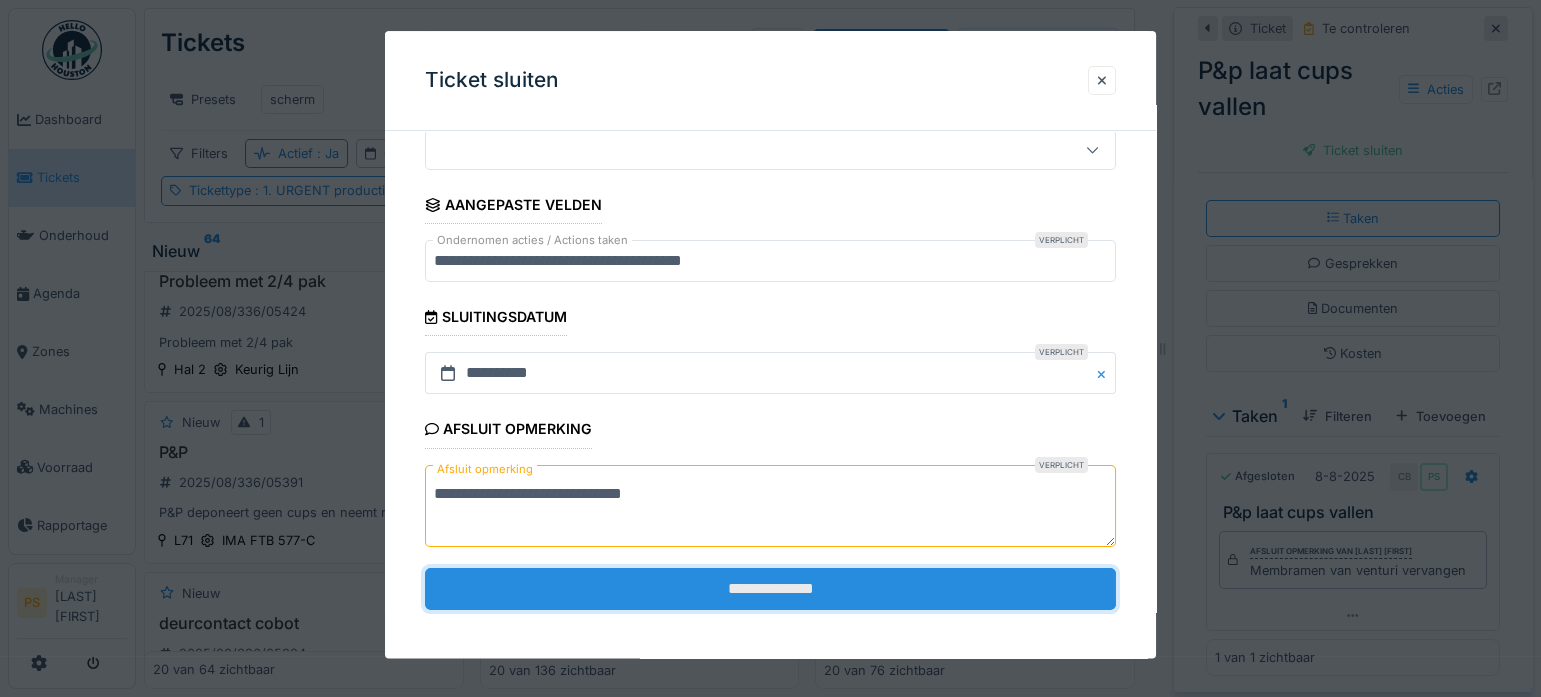 click on "**********" at bounding box center [770, 589] 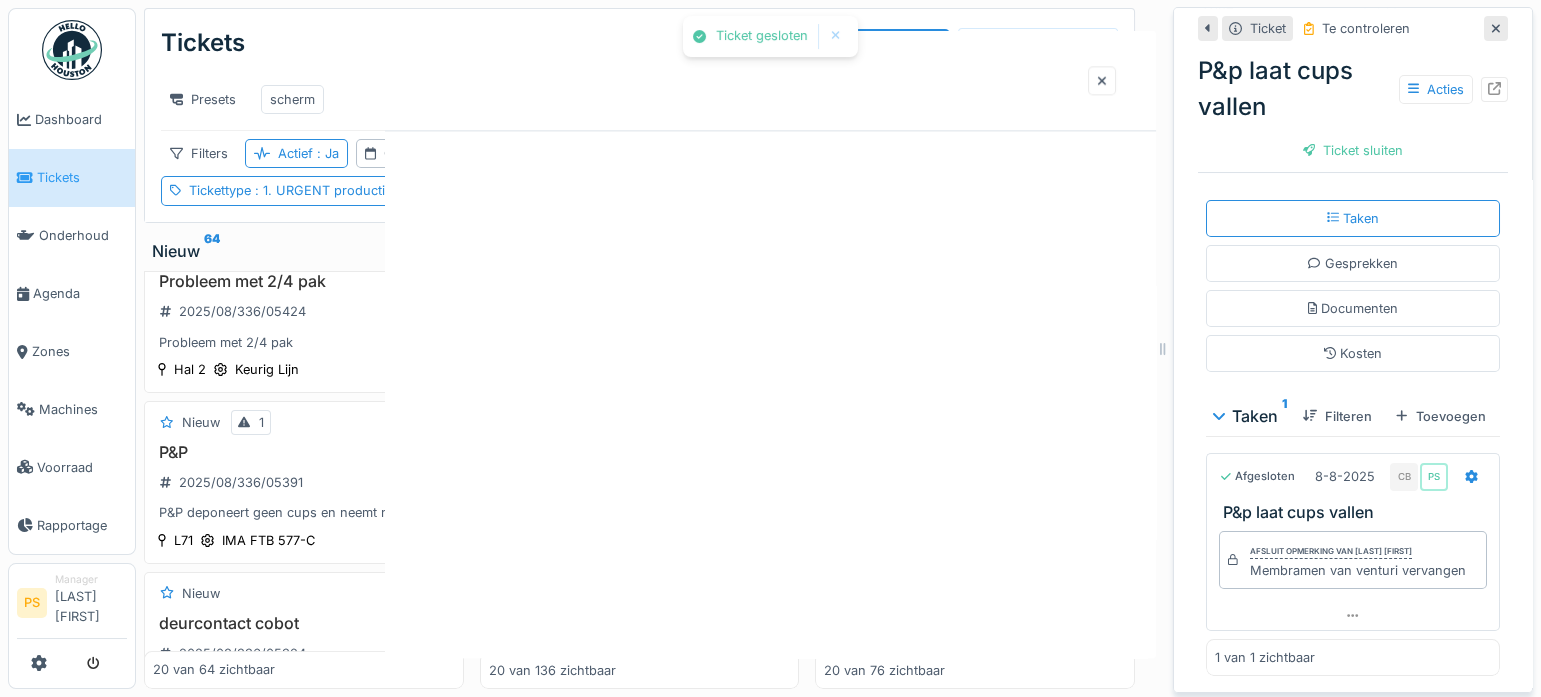scroll, scrollTop: 0, scrollLeft: 0, axis: both 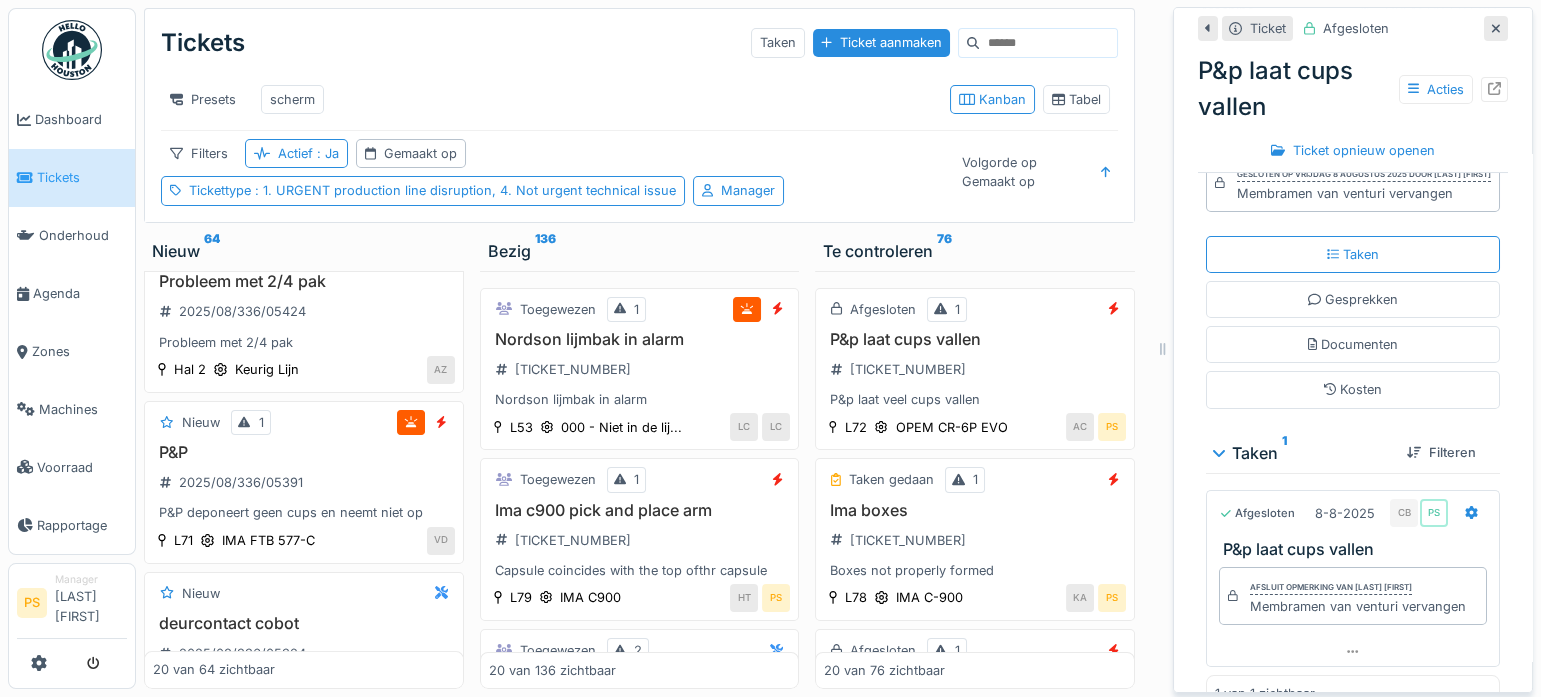 click at bounding box center (1163, 348) 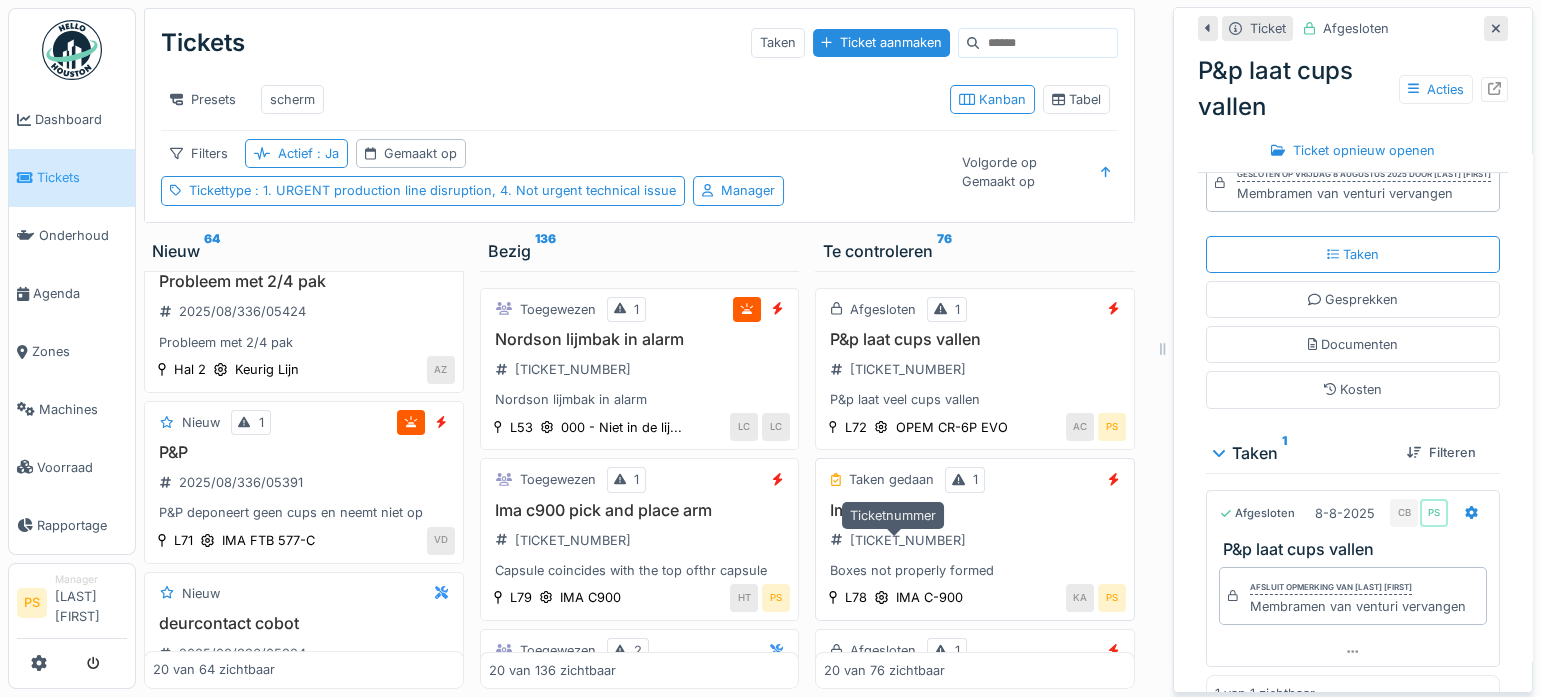 click on "2025/08/336/05498" at bounding box center [908, 540] 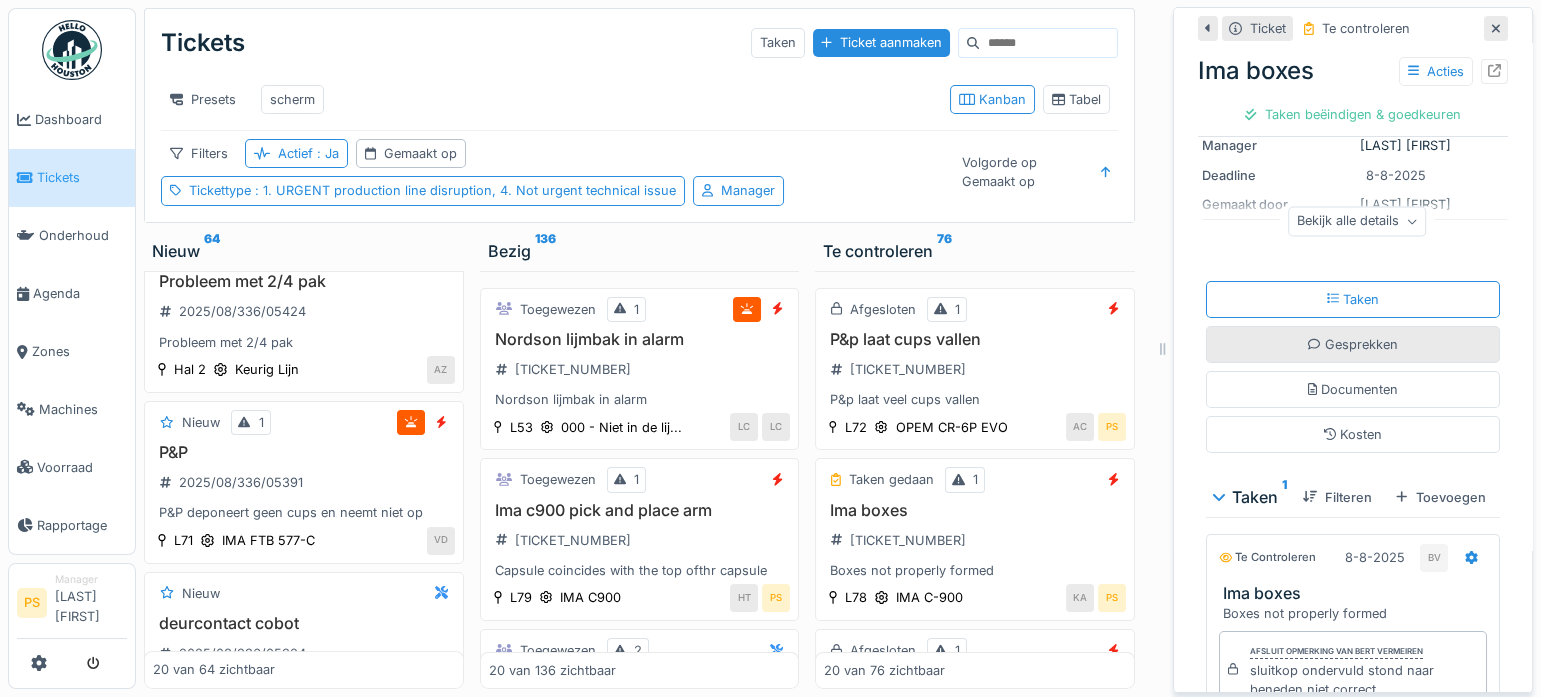 scroll, scrollTop: 363, scrollLeft: 0, axis: vertical 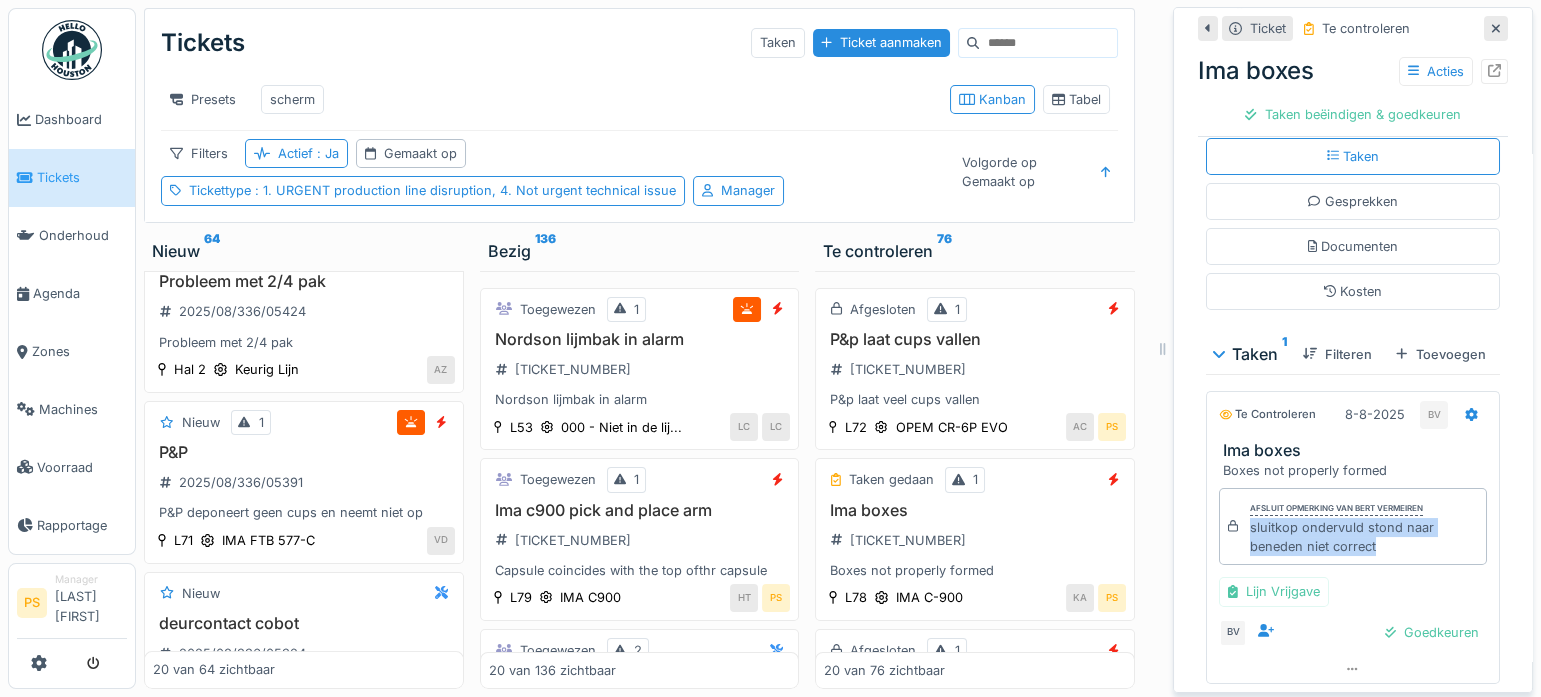 drag, startPoint x: 1390, startPoint y: 555, endPoint x: 1230, endPoint y: 534, distance: 161.37224 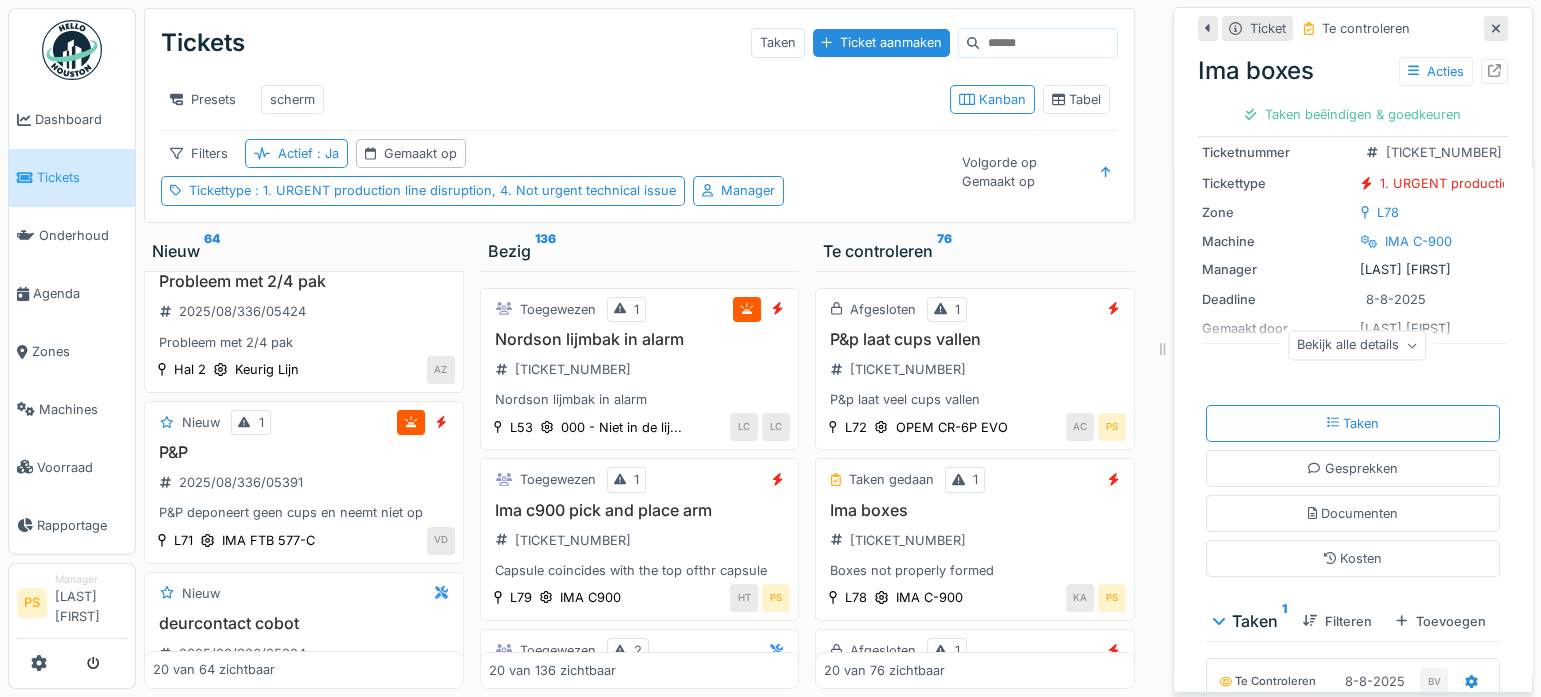scroll, scrollTop: 90, scrollLeft: 0, axis: vertical 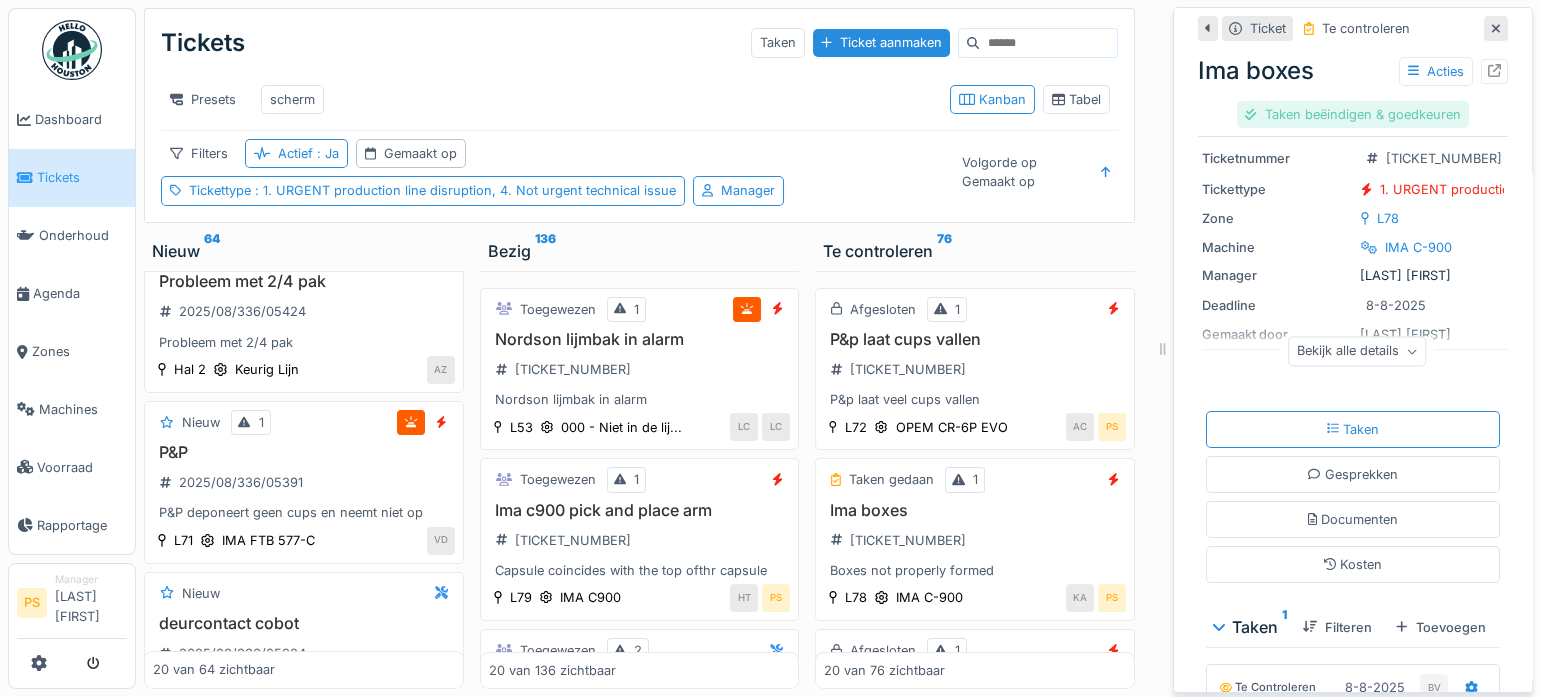 click on "Taken beëindigen & goedkeuren" at bounding box center (1352, 114) 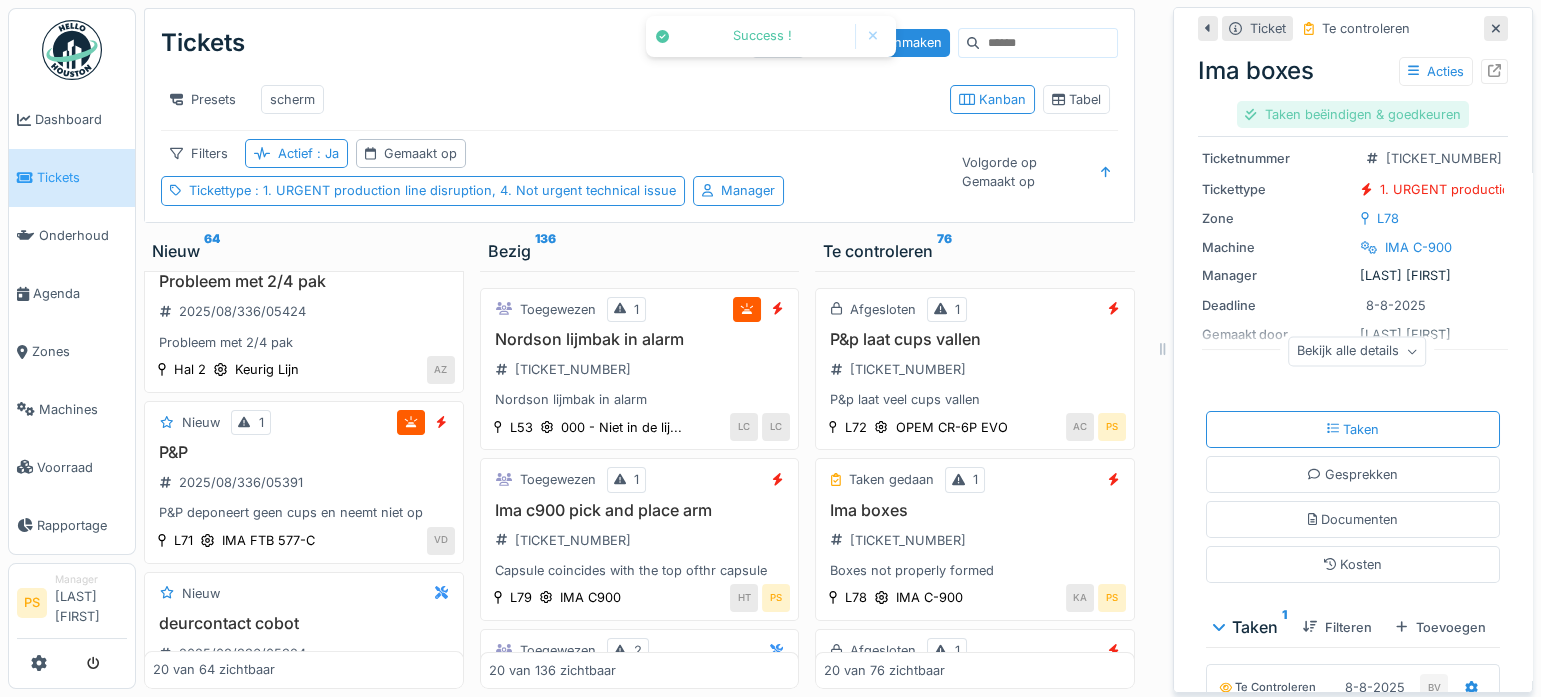 click on "Taken beëindigen & goedkeuren" at bounding box center (1352, 114) 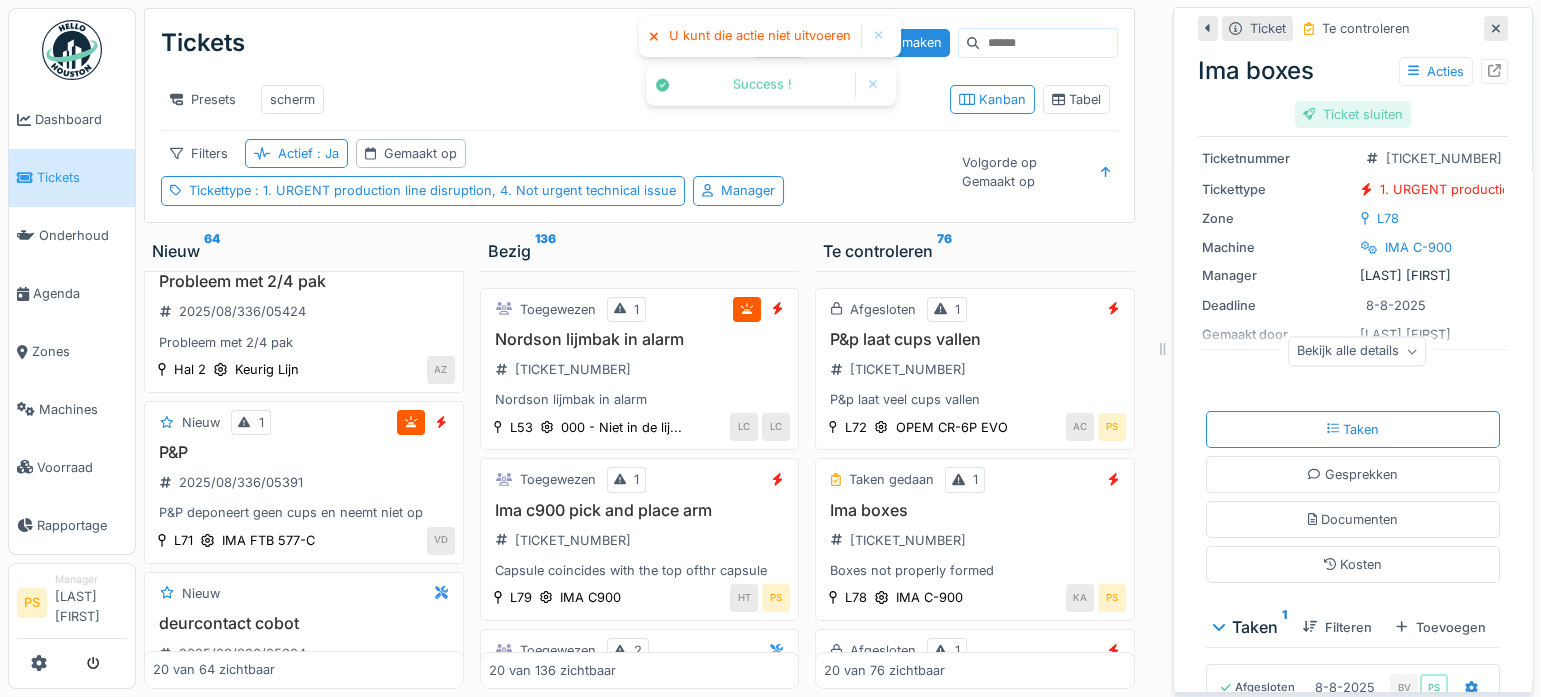 click on "Ticket sluiten" at bounding box center [1353, 114] 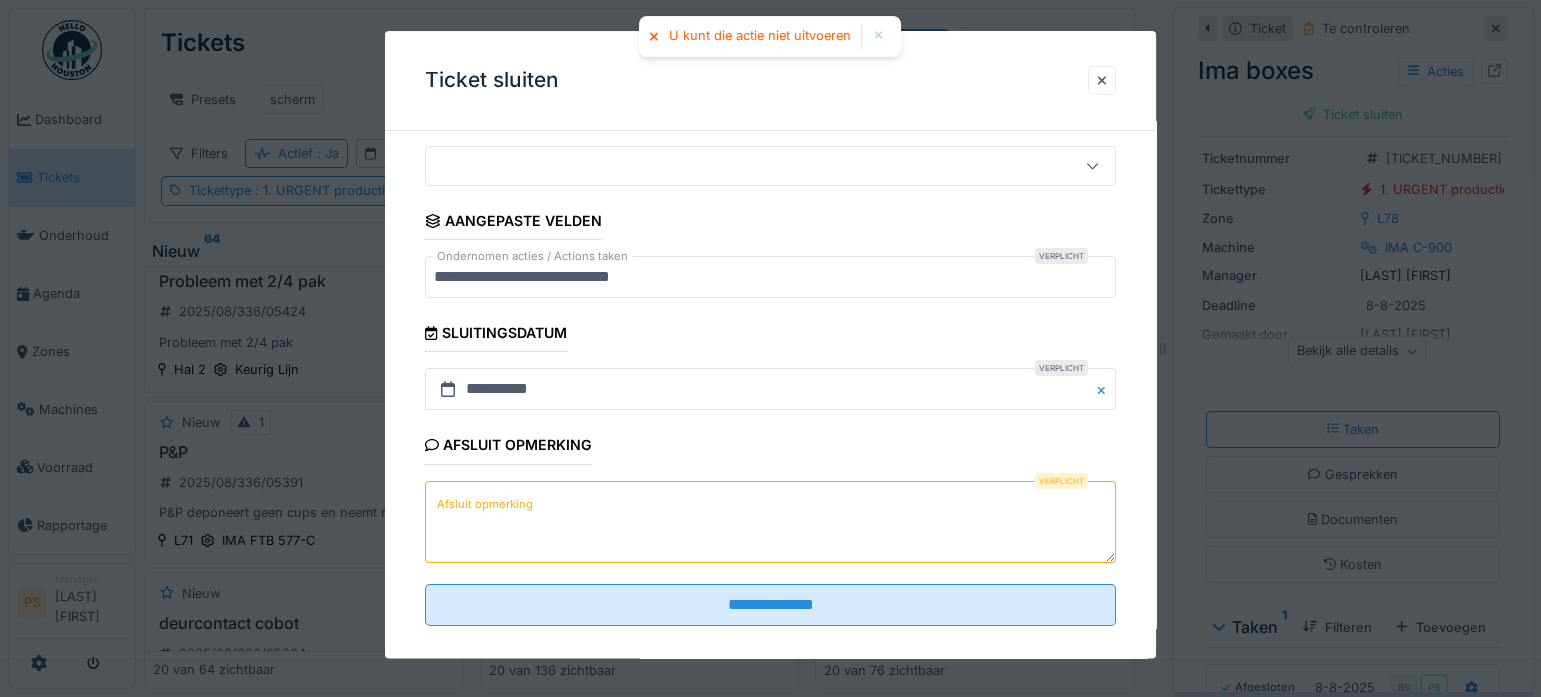 scroll, scrollTop: 181, scrollLeft: 0, axis: vertical 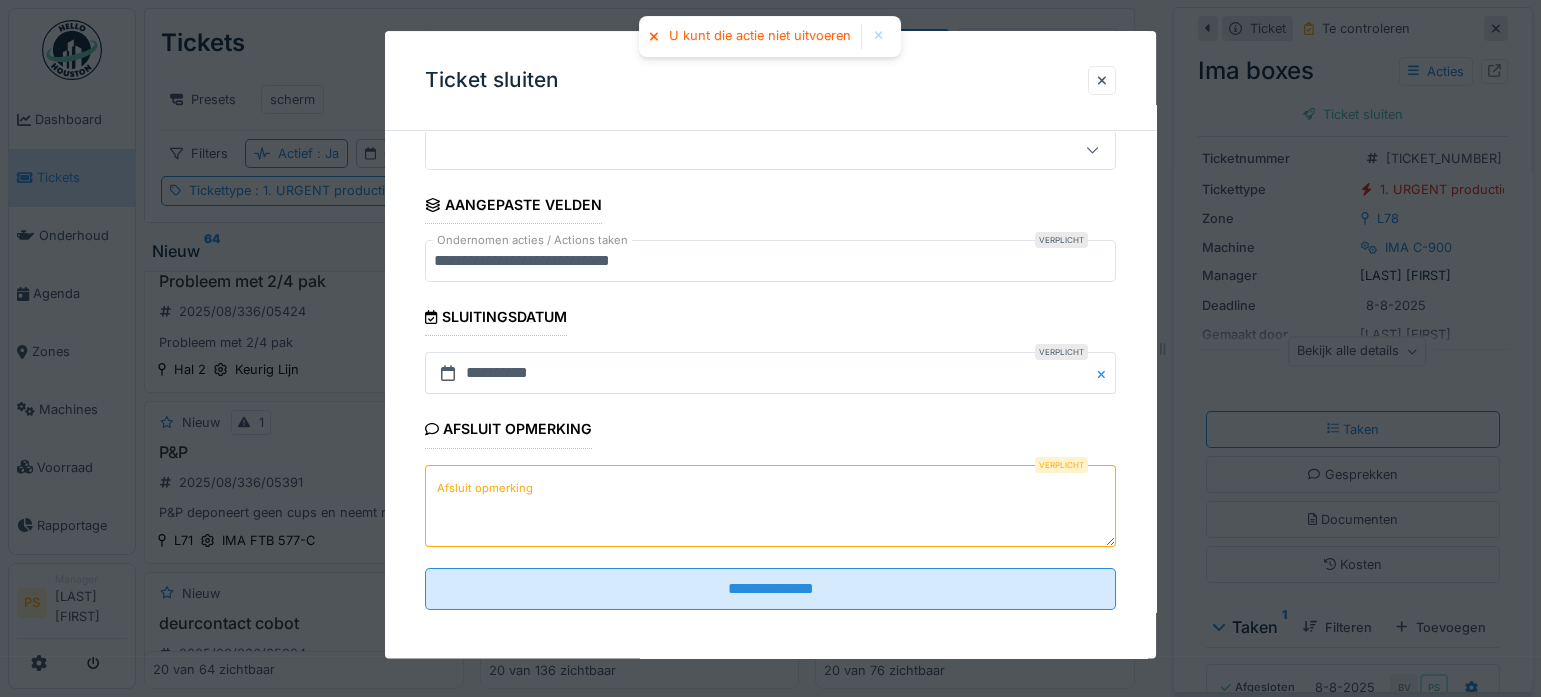 click on "Afsluit opmerking" at bounding box center [770, 506] 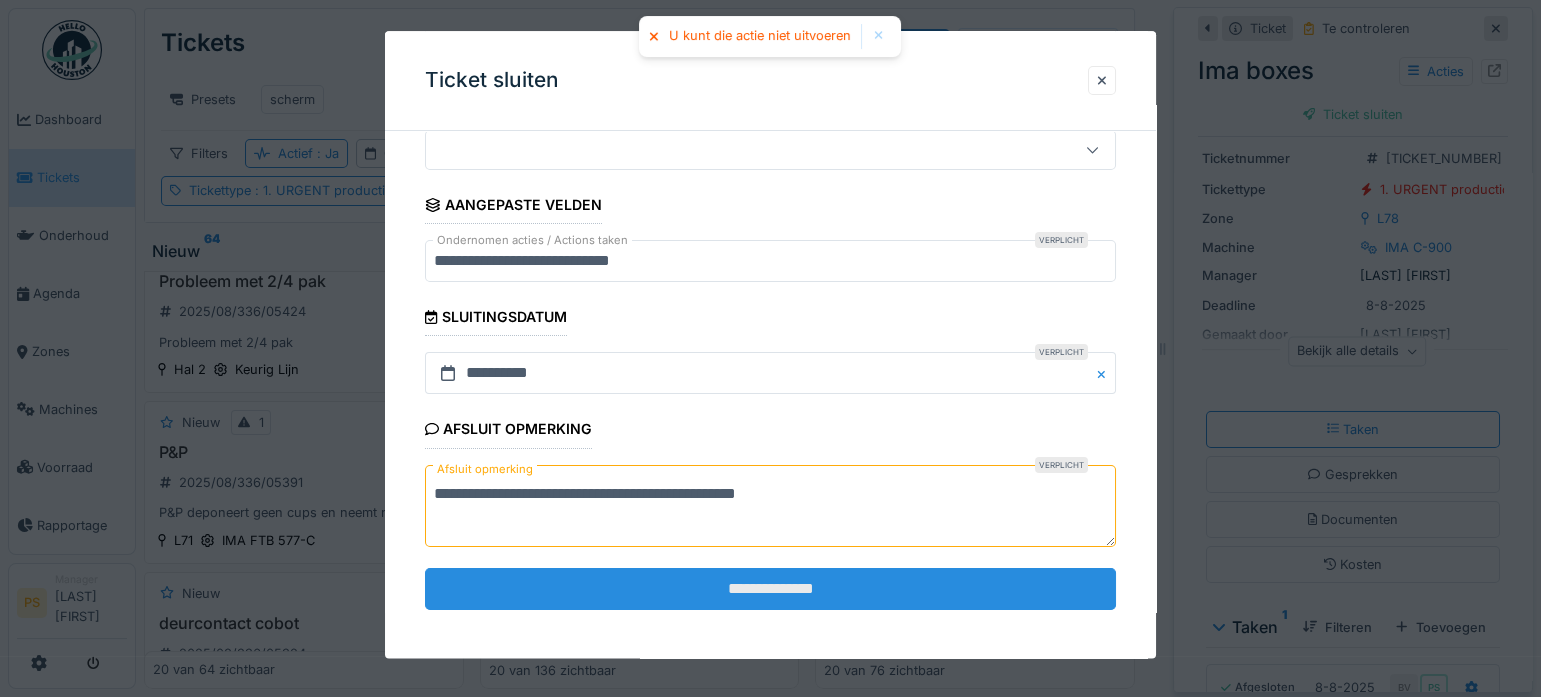 type on "**********" 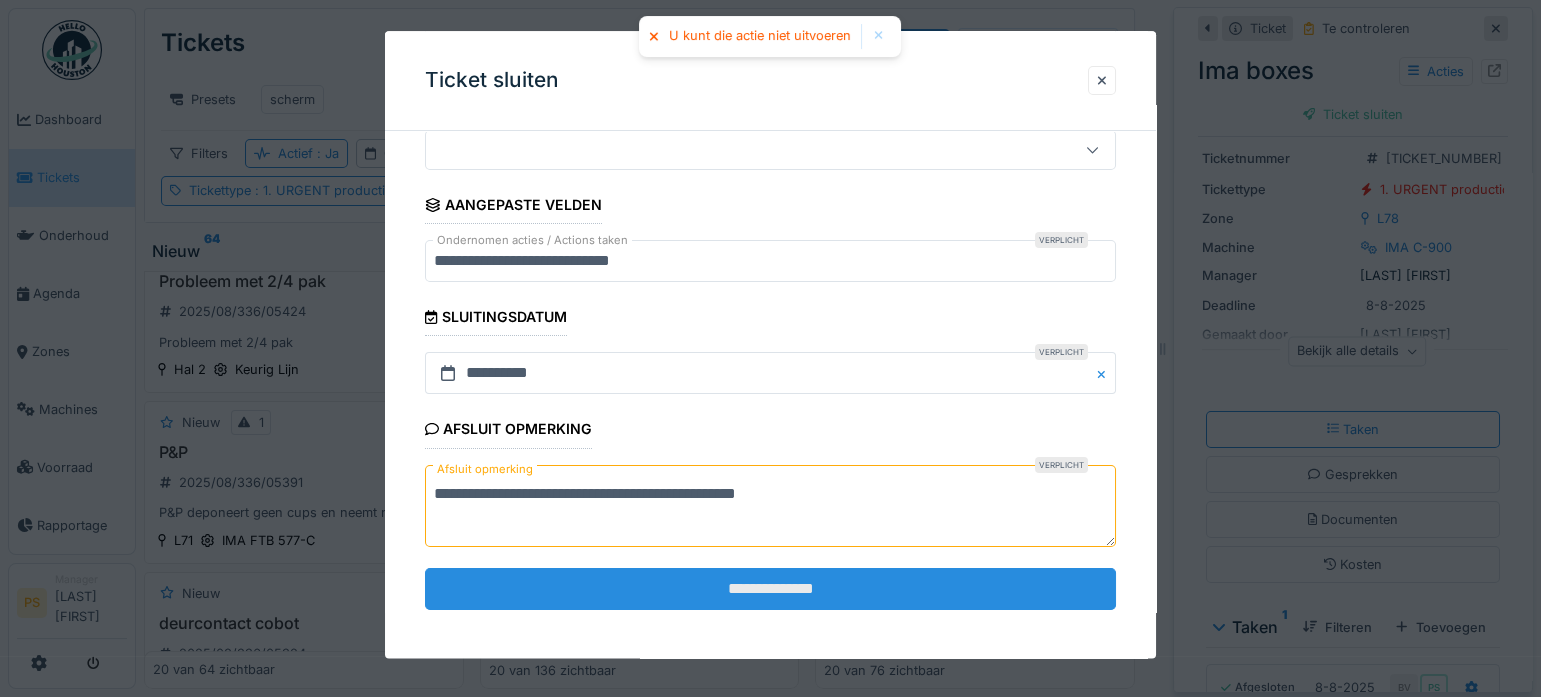 click on "**********" at bounding box center (770, 589) 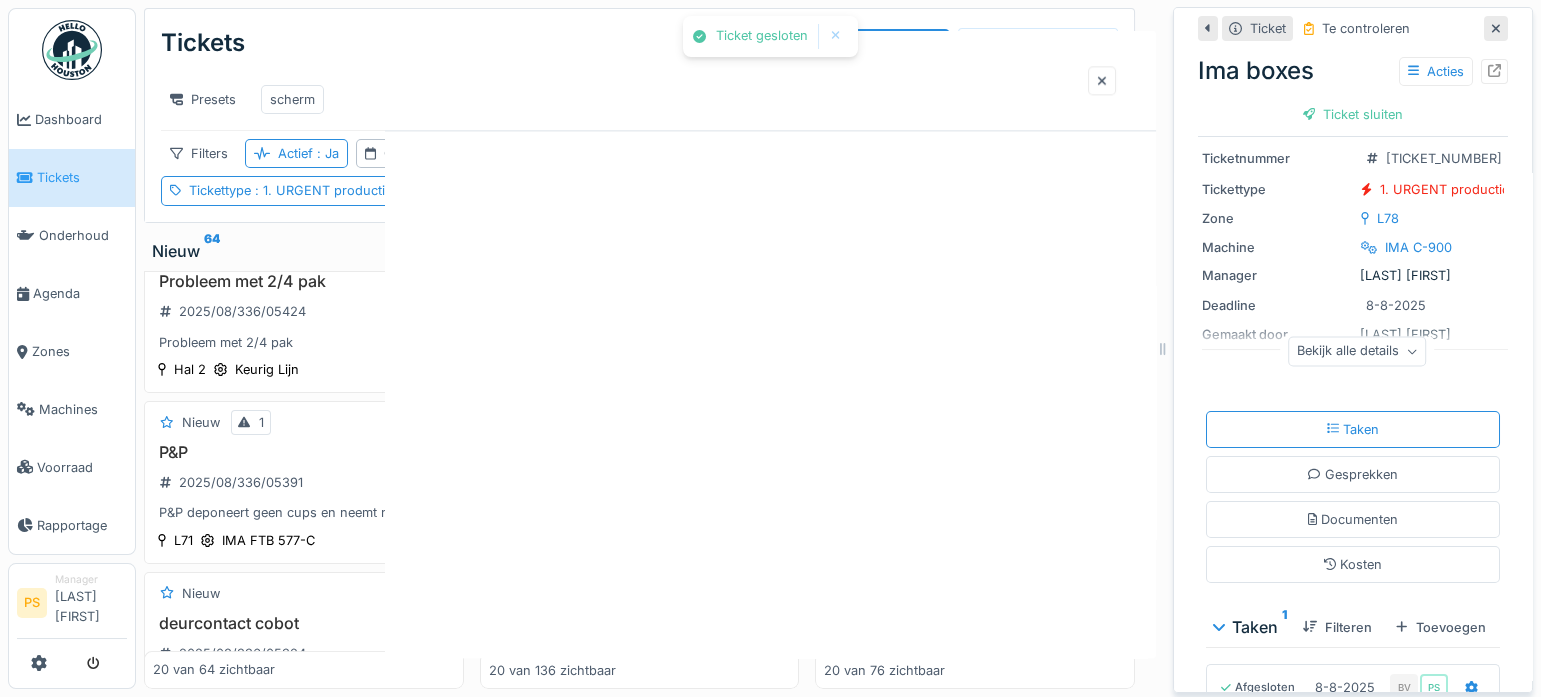 scroll, scrollTop: 0, scrollLeft: 0, axis: both 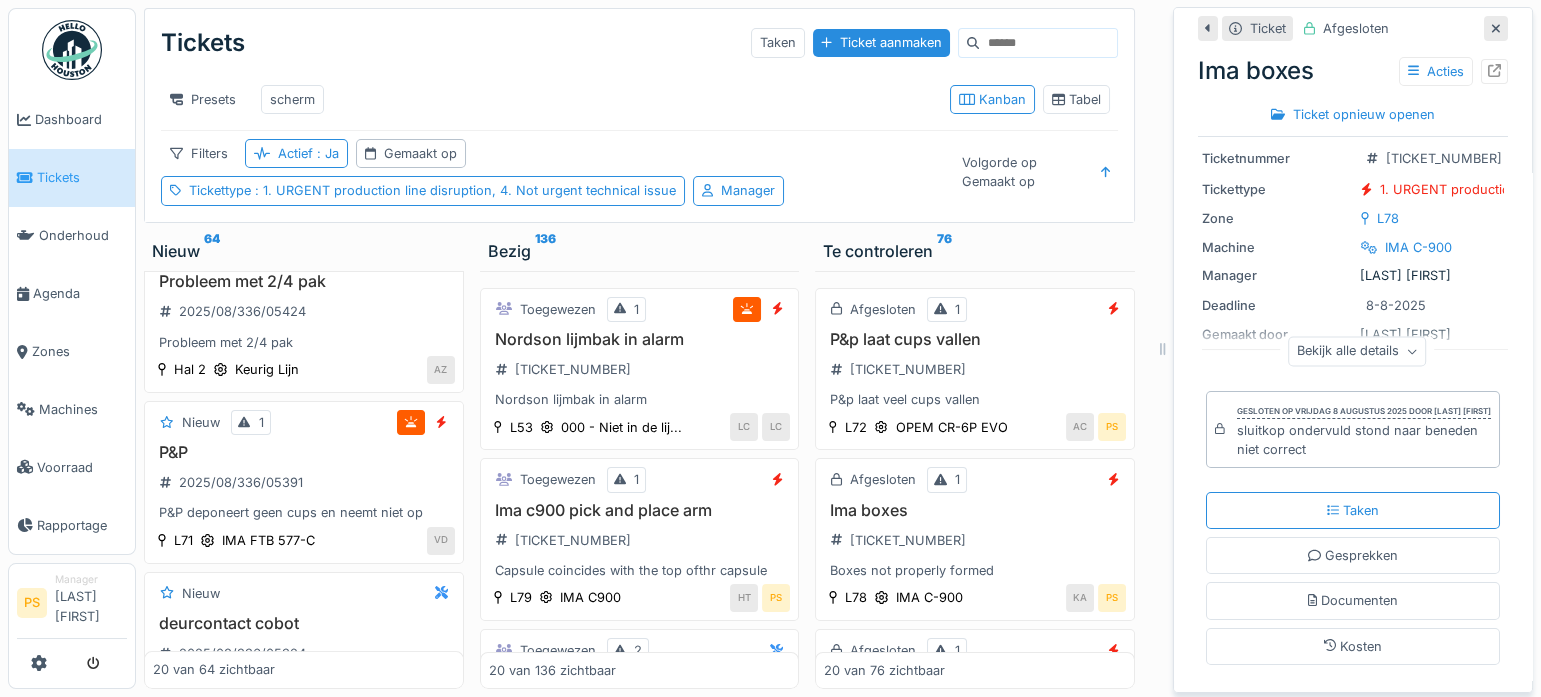 click on "Ticket Afgesloten Ima boxes Acties Ticket opnieuw openen Boxes not properly formed Prioriteit   1 Ticketnummer 2025/08/336/05498 Tickettype 1. URGENT production line disruption Zone L78 Machine IMA C-900 Manager Patrick Schroijen Deadline 8-8-2025 Gemaakt door Krzewina Arkadiusz Gemaakt op 8-8-2025 Aangevraagd door KA Toegewezen aan Alle taken gedaan bij 8-8-2025 Gesloten door PS Gesloten op 8-8-2025 Ondernomen acties / Actions taken Tried to adjust/ Td informed  Bekijk alle details   Gesloten op vrijdag 8 augustus 2025 door Patrick Schroijen sluitkop ondervuld stond naar beneden niet correct   Taken   Gesprekken   Documenten   Kosten Taken 1 Filteren Afgesloten 8-8-2025 BV PS Ima boxes   Afsluit opmerking van Bert Vermeiren sluitkop ondervuld stond naar beneden niet correct  1 van 1 zichtbaar" at bounding box center (1353, 350) 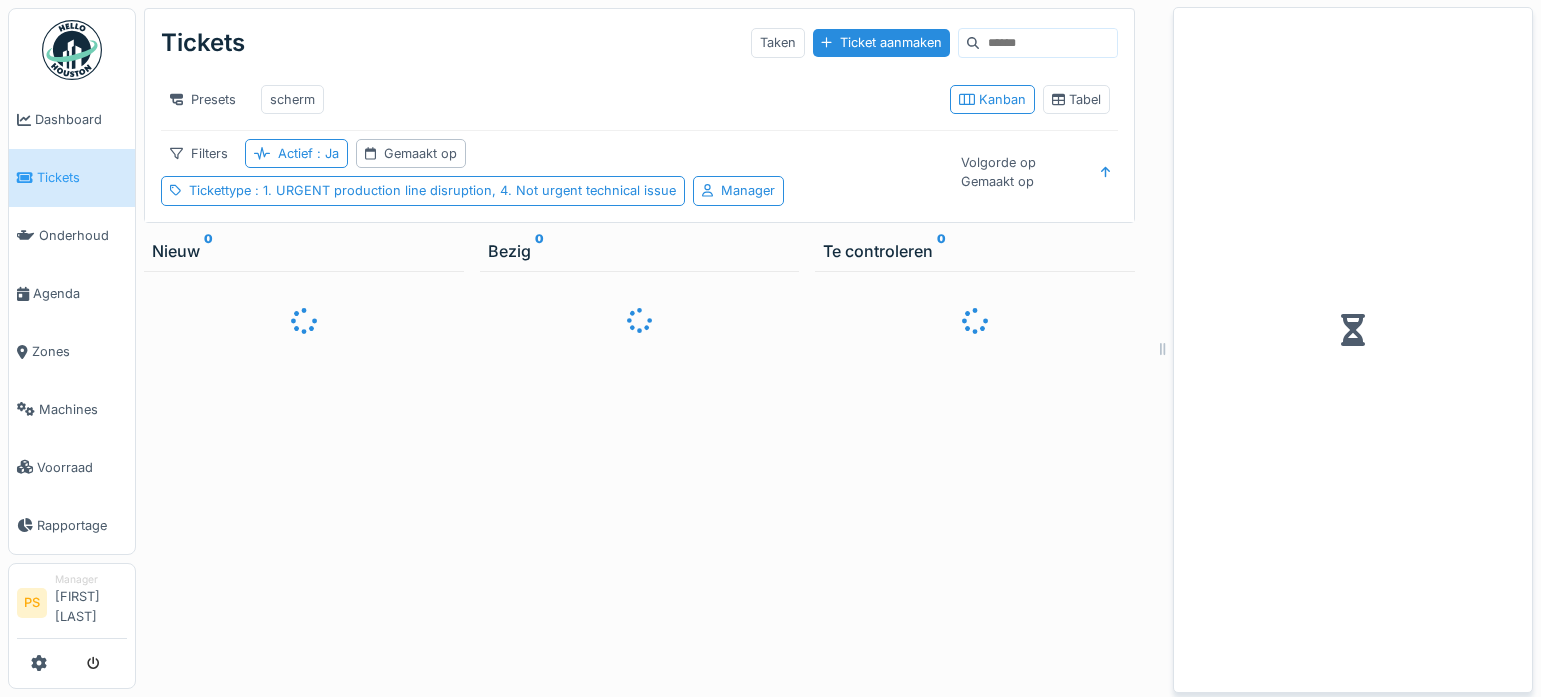scroll, scrollTop: 0, scrollLeft: 0, axis: both 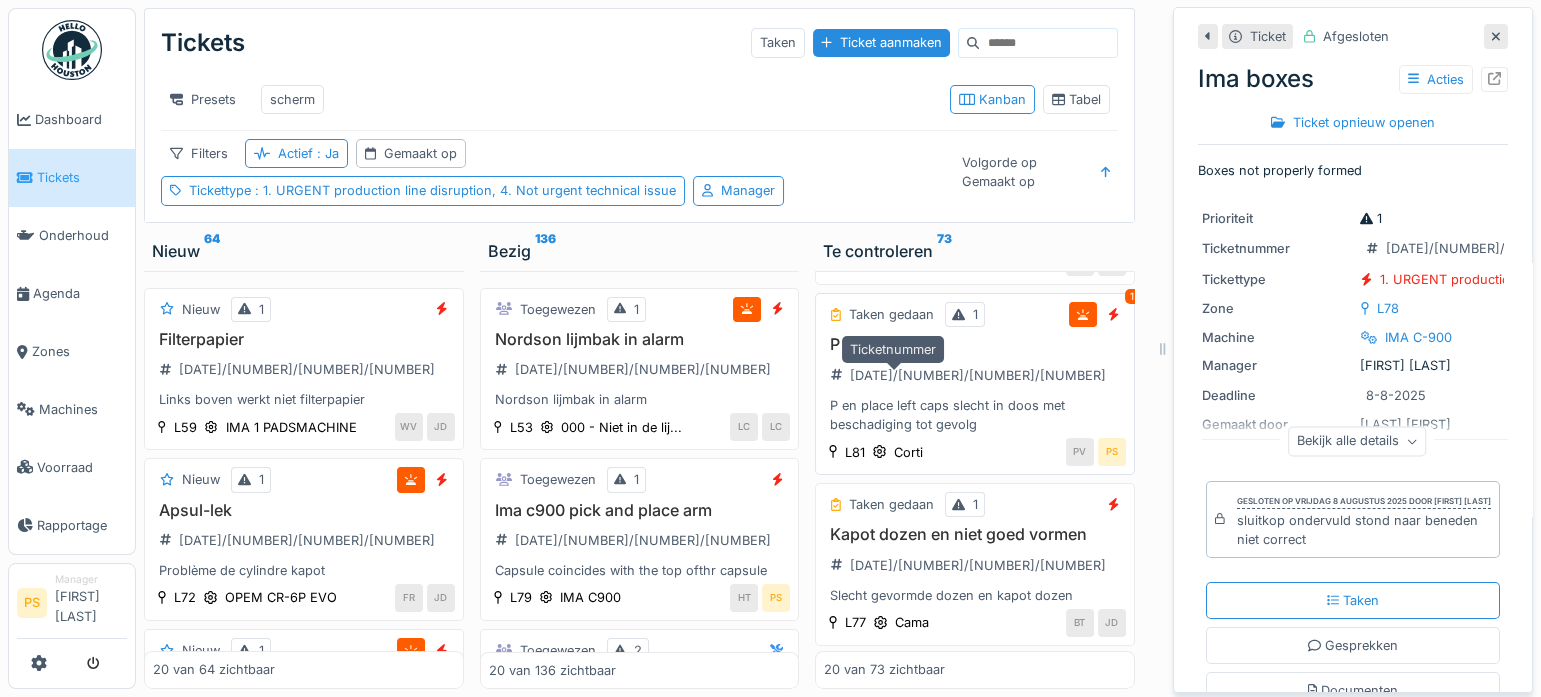click on "[DATE]/[NUMBER]/[NUMBER]/[NUMBER]" at bounding box center [978, 375] 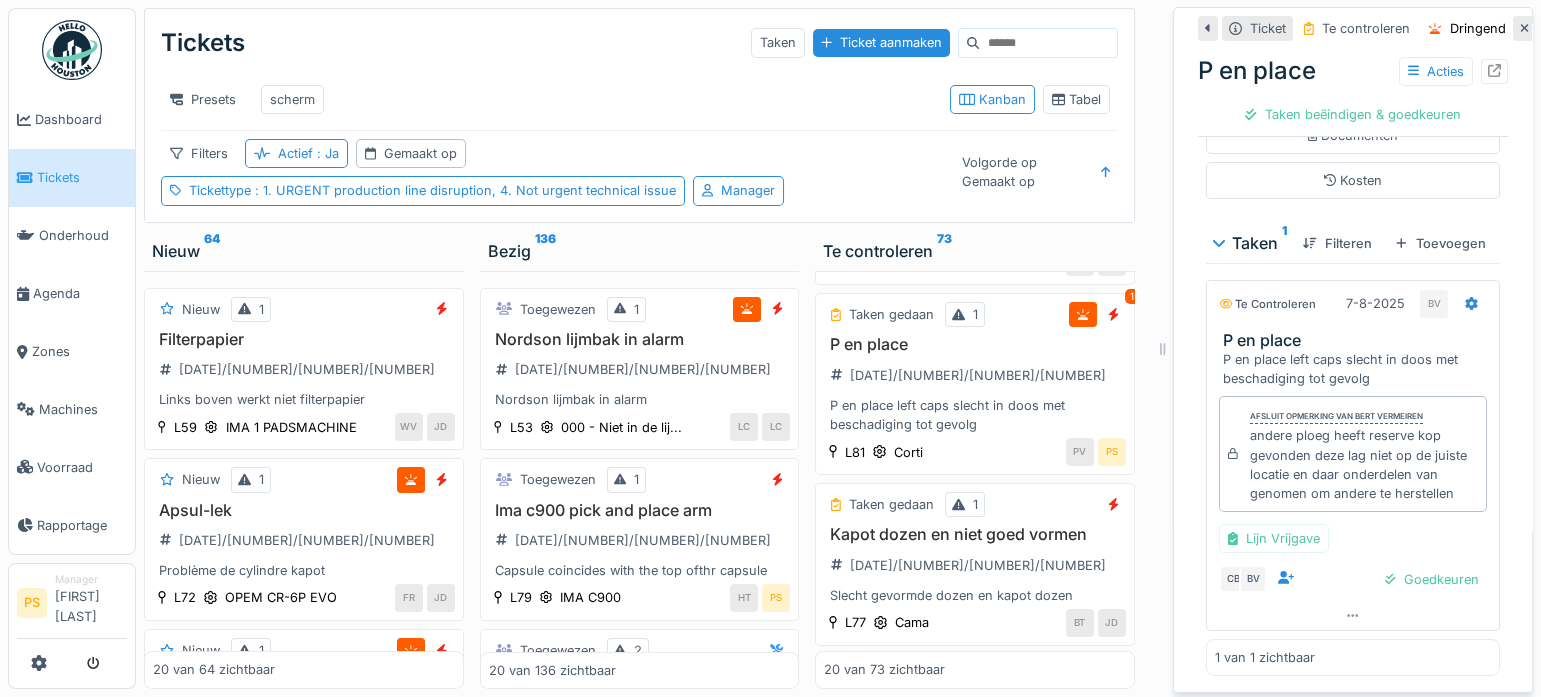 scroll, scrollTop: 520, scrollLeft: 0, axis: vertical 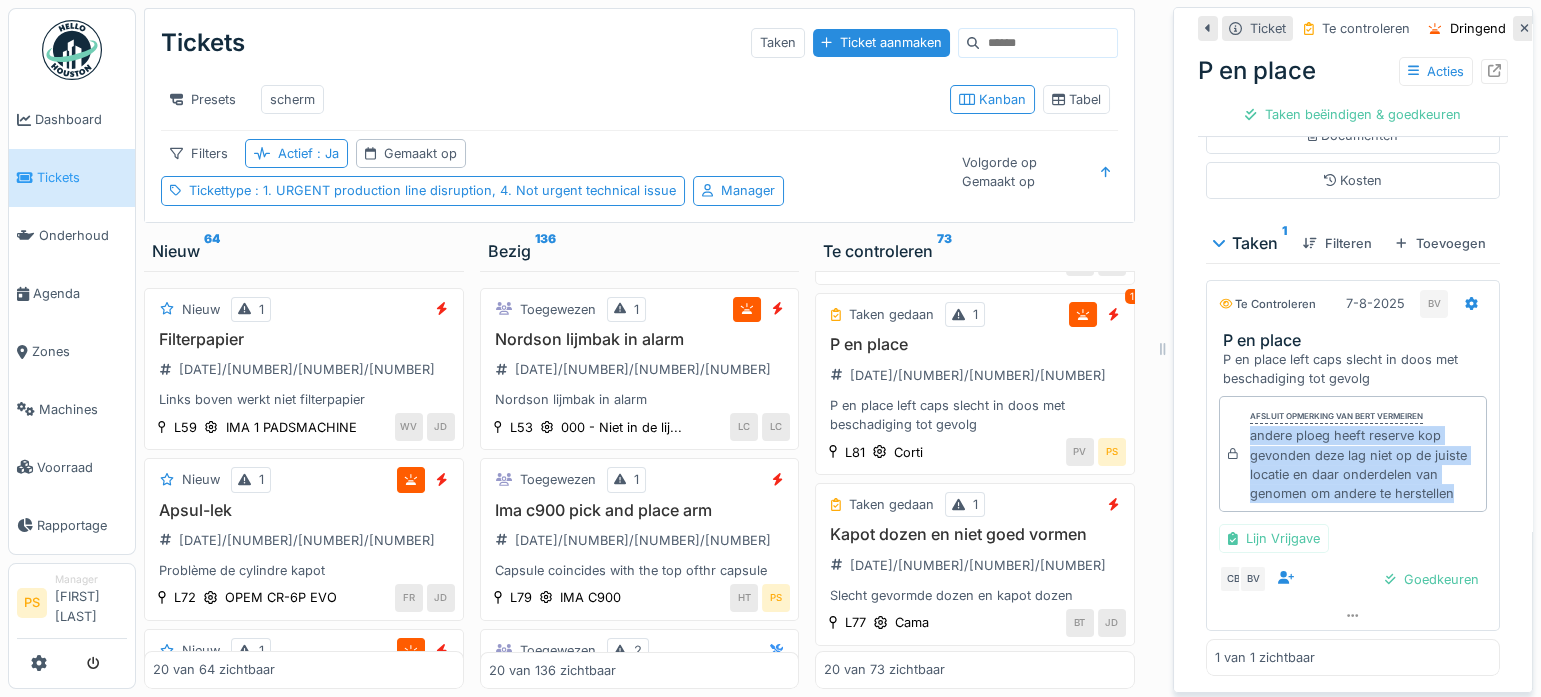 drag, startPoint x: 1237, startPoint y: 414, endPoint x: 1442, endPoint y: 473, distance: 213.32135 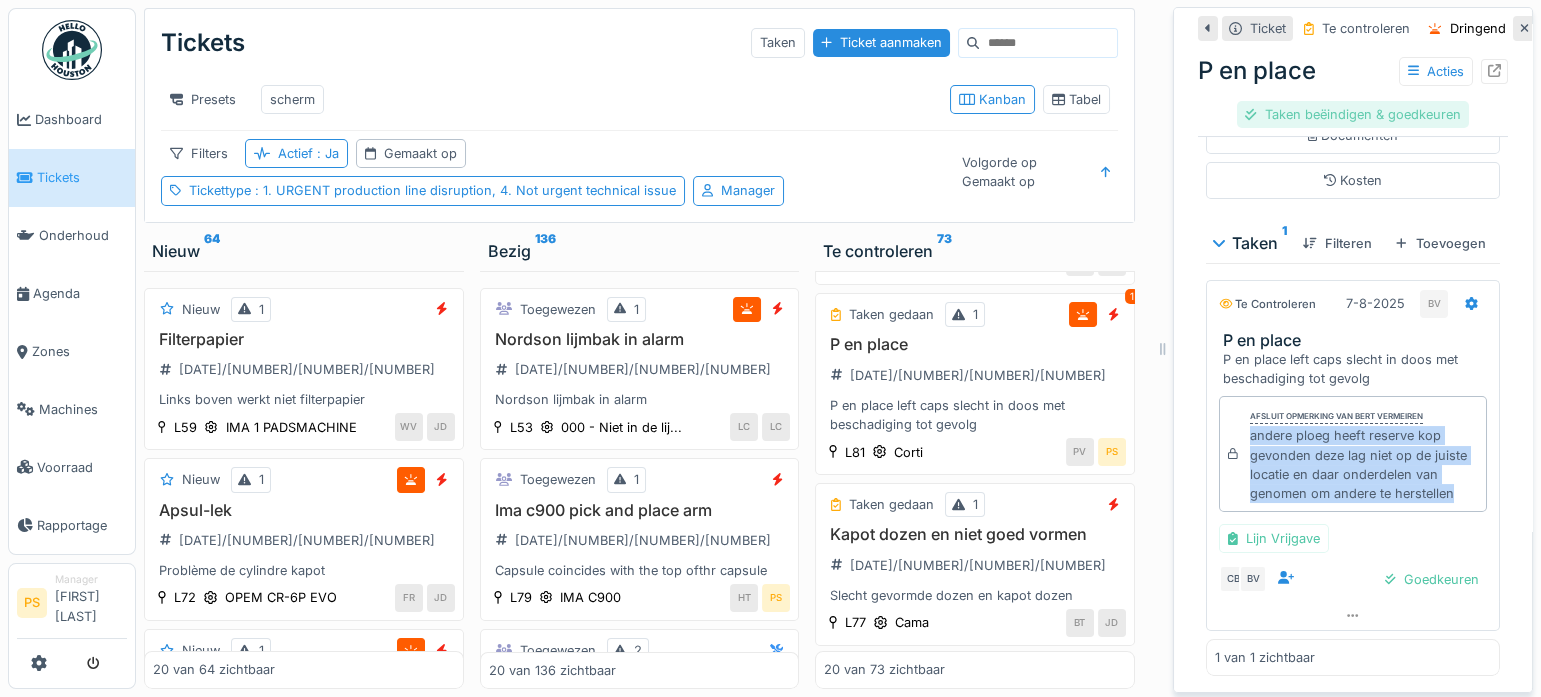 click on "Taken beëindigen & goedkeuren" at bounding box center (1352, 114) 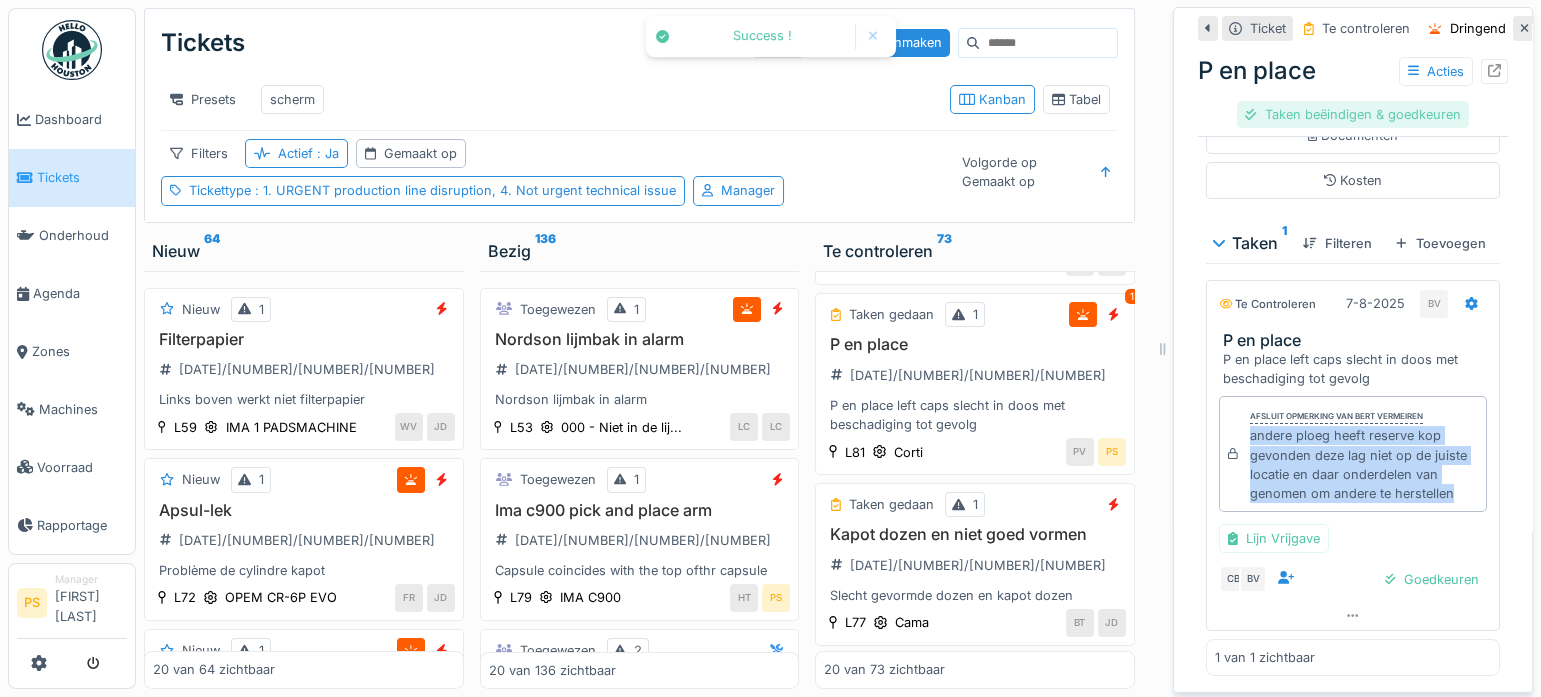 scroll, scrollTop: 430, scrollLeft: 0, axis: vertical 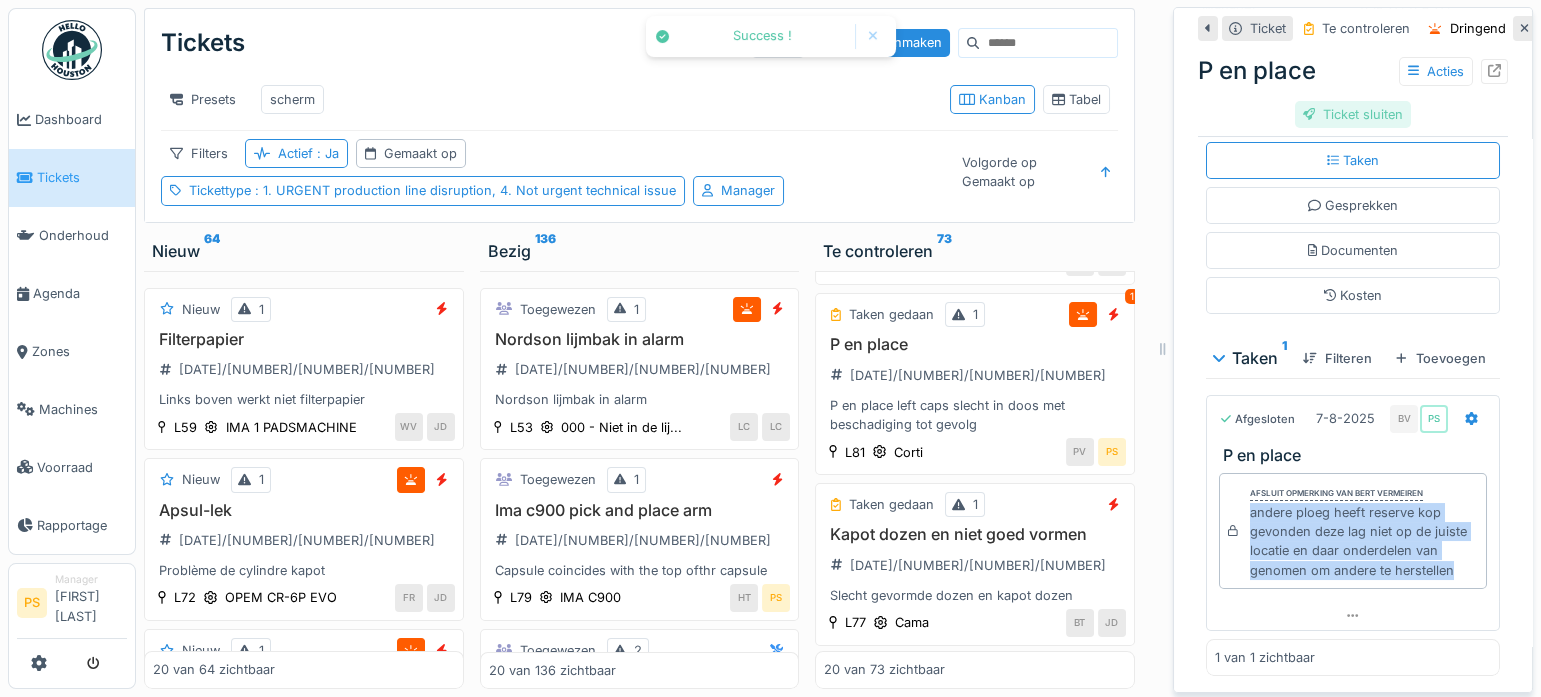 click on "Ticket sluiten" at bounding box center (1353, 114) 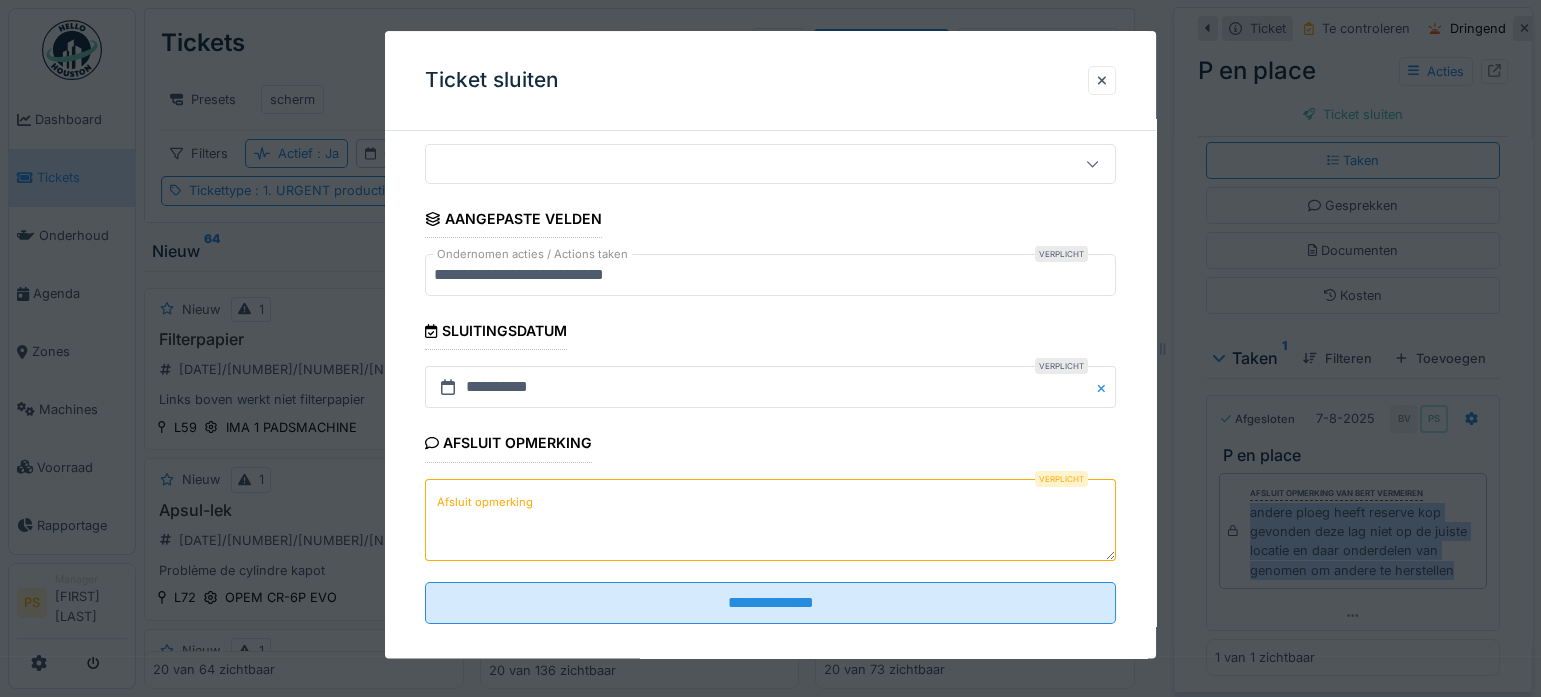 scroll, scrollTop: 181, scrollLeft: 0, axis: vertical 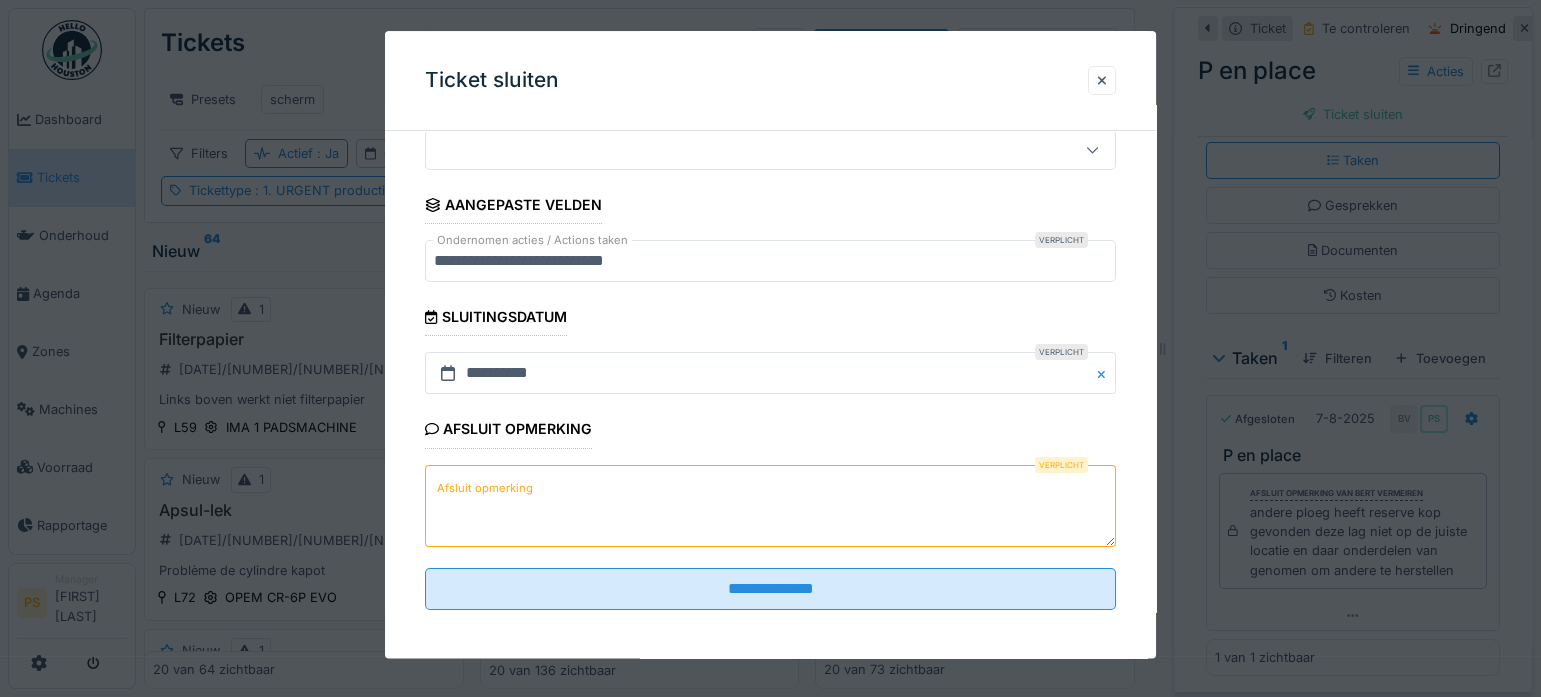 click on "Afsluit opmerking" at bounding box center [770, 506] 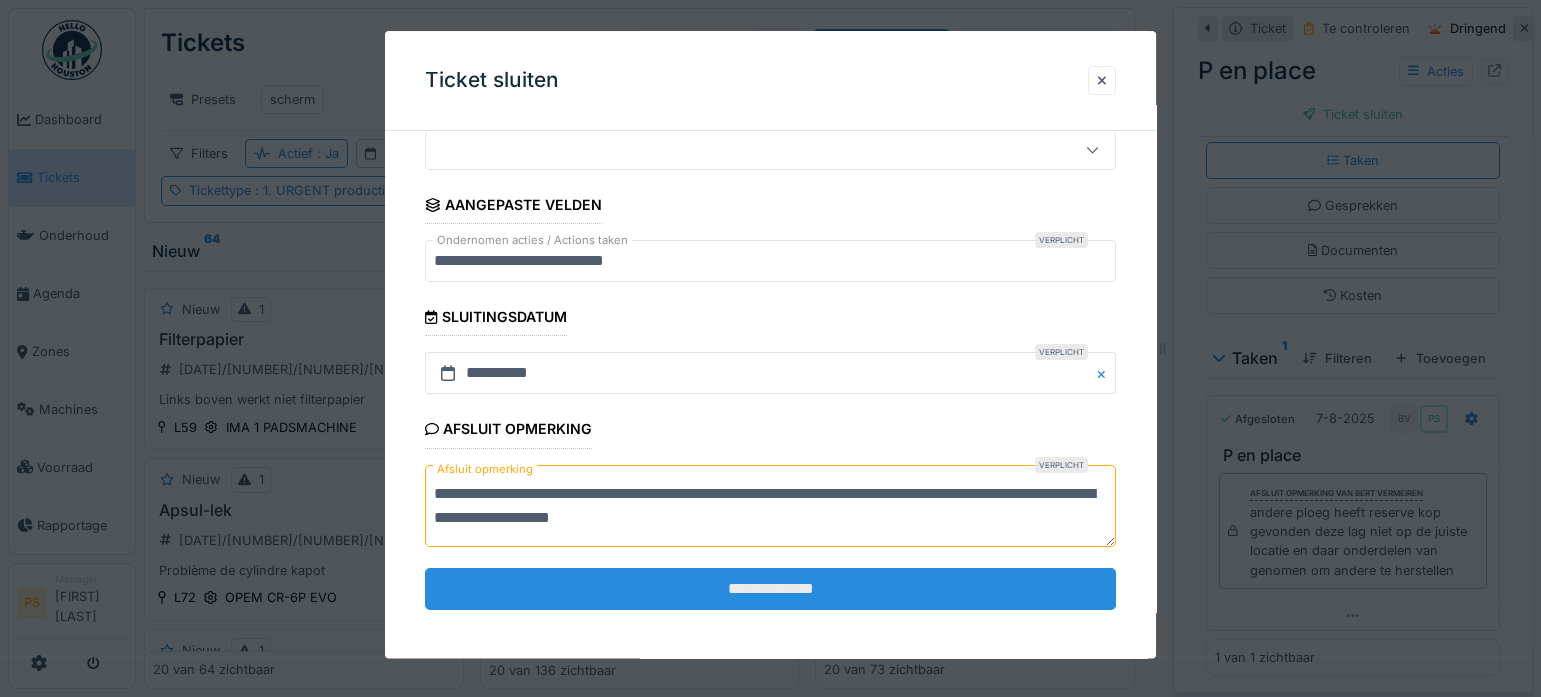 type on "**********" 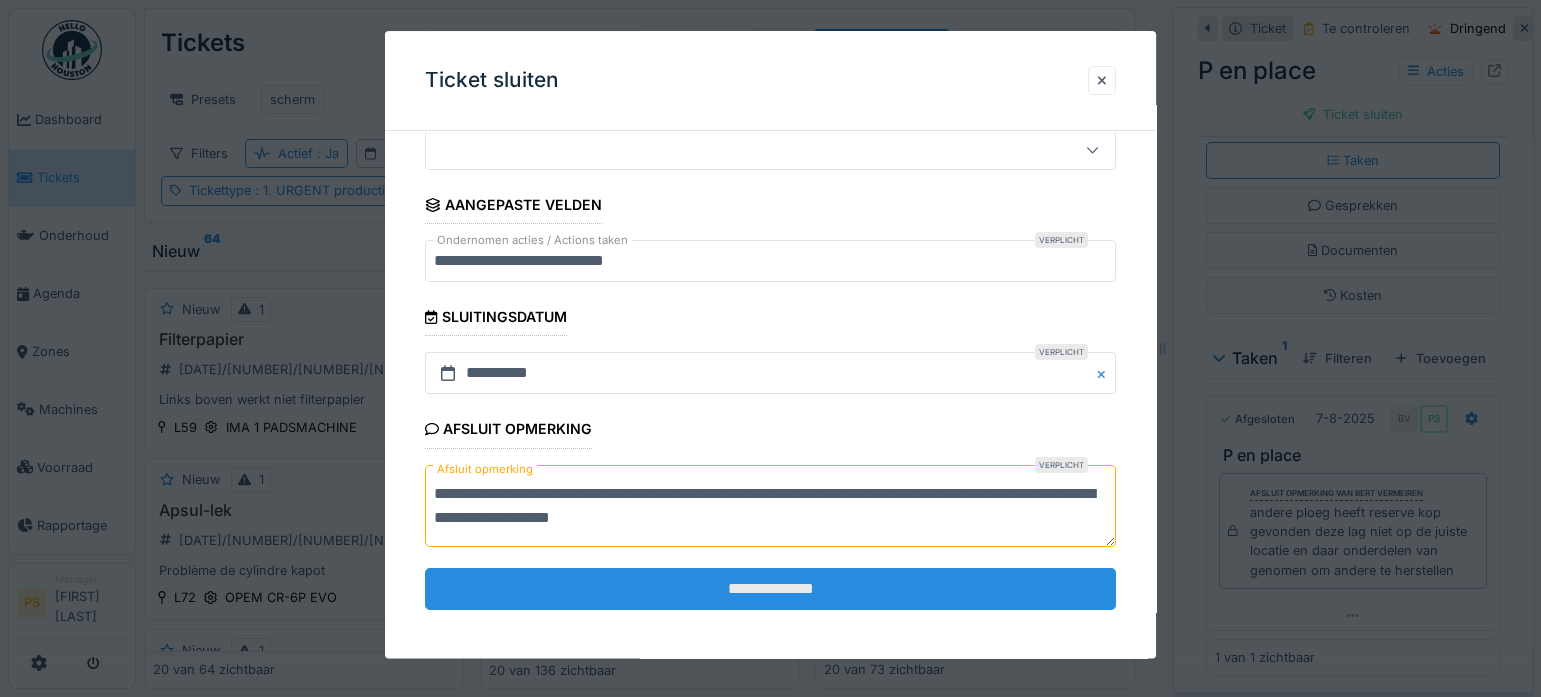 click on "**********" at bounding box center [770, 589] 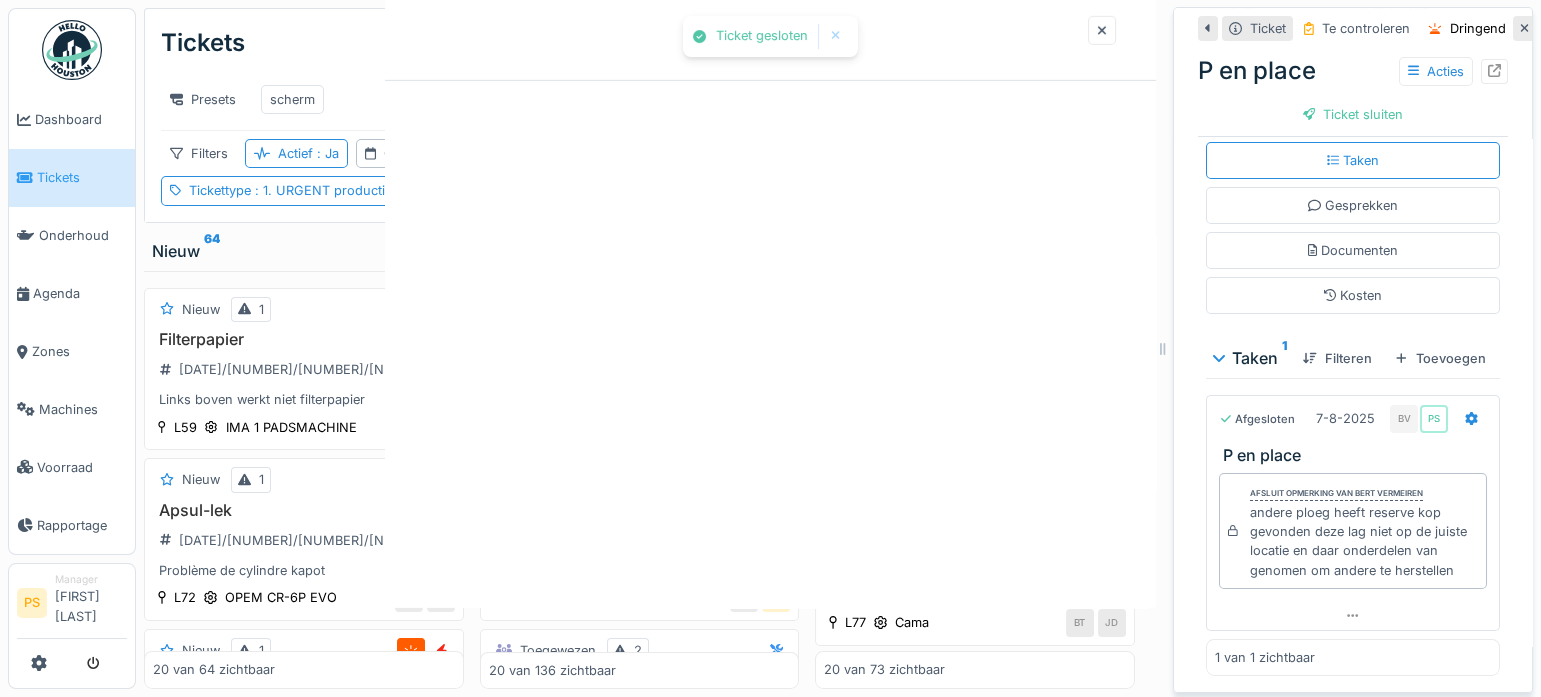 scroll, scrollTop: 0, scrollLeft: 0, axis: both 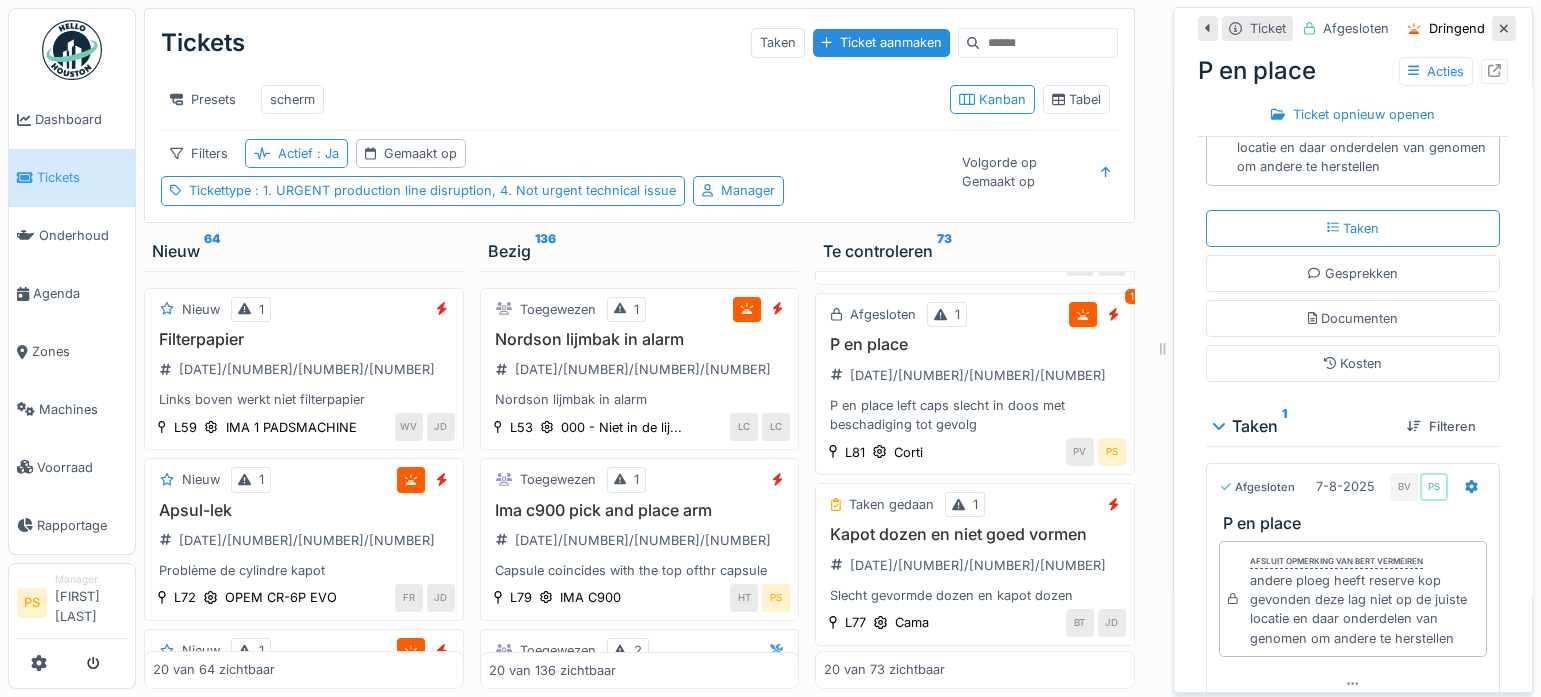 click on "Tickets Taken Ticket aanmaken Presets   scherm   Kanban   Tabel Filters Actief   :   Ja Gemaakt op Tickettype   :   1. URGENT production line disruption, 4. Not urgent technical issue Manager Volgorde op Gemaakt op Nieuw 64 Nieuw 1 Filterpapier  2025/08/336/05495 Links boven  werkt niet filterpapier  L59 IMA 1 PADSMACHINE  WV JD Nieuw 1 Apsul-lek  2025/08/336/05506 Problème de cylindre kapot L72 OPEM CR-6P EVO FR JD Nieuw 1 Pads on the ground 2025/08/336/05507 Mes 🔪 nok  L59 IMA 2 PADSMACHINE LL JD Nieuw 1 Synkro  2025/08/336/05489 K6050.08dse fout op nul zetten L79 IMA SYNKRO IS Nieuw coffee leak Upstairs  2025/08/336/05480 There is a coffee leak upstairs when the vibration happens. The coffee falls on the floor and it turns out to be dangerous to slip L75 IMA PADSMACHINE B LA Nieuw 1 Ombouw 36 pads naar 48 pads 2025/08/336/05479 Ombouw ima 36 pads naar 48 pads L52 IMA 1 PADSMACHINE LN LC Nieuw 1 Ventiel 2025/08/336/05473 Ventiel gaat niet goed  L67 000 - Niet in de lij... MA JD Nieuw 1 2025/08/336/05424" at bounding box center [644, 348] 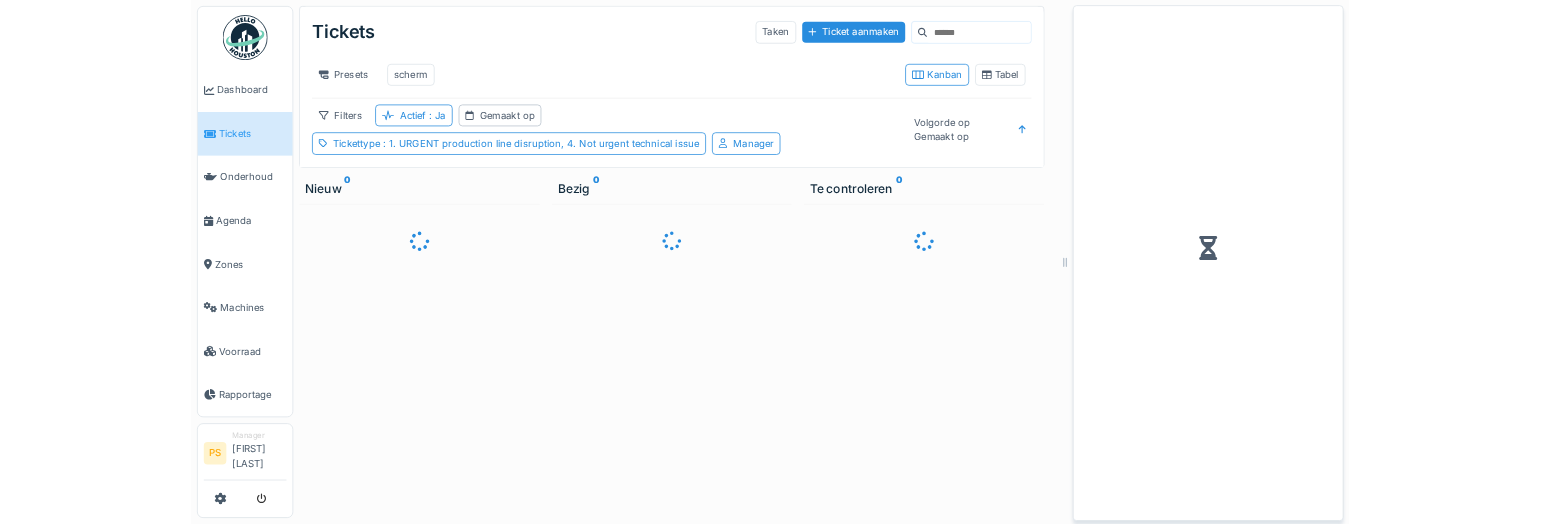 scroll, scrollTop: 0, scrollLeft: 0, axis: both 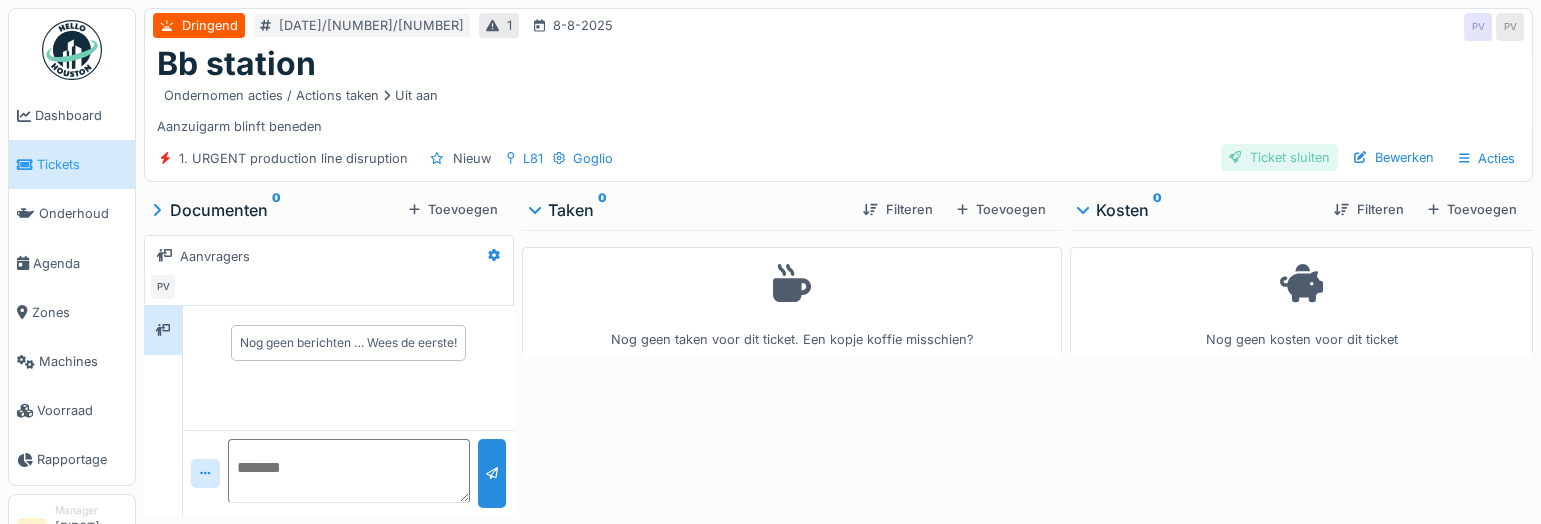 click on "Ticket sluiten" at bounding box center (1279, 157) 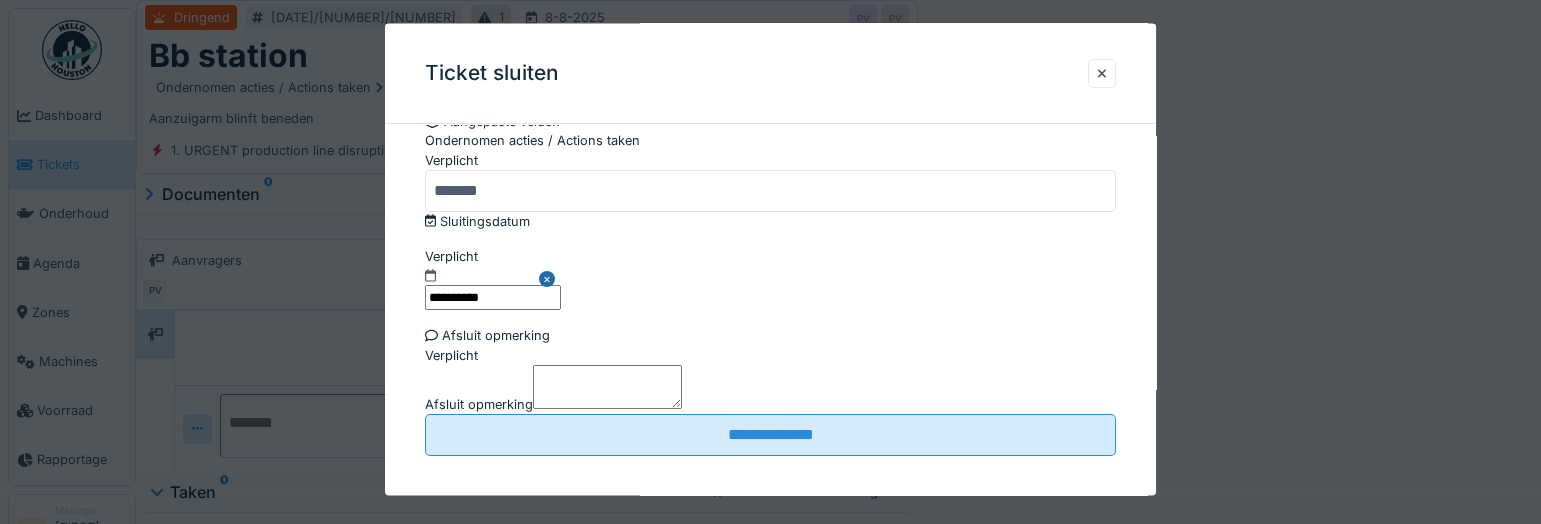 scroll, scrollTop: 342, scrollLeft: 0, axis: vertical 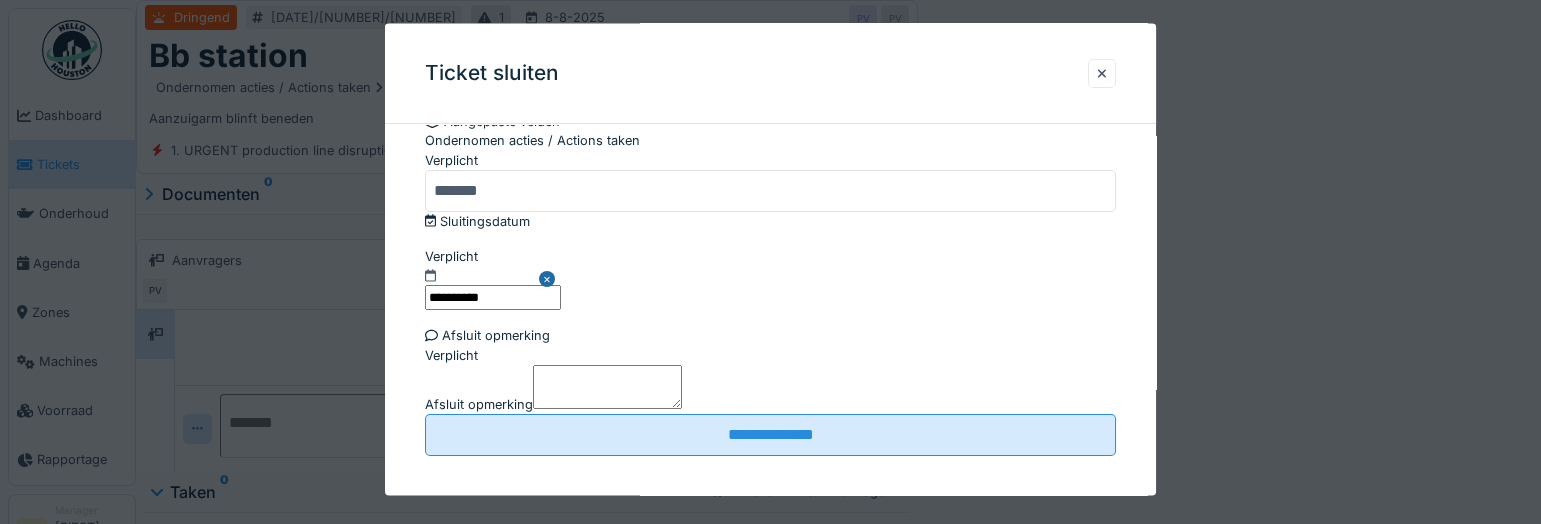 click on "Afsluit opmerking" at bounding box center (607, 386) 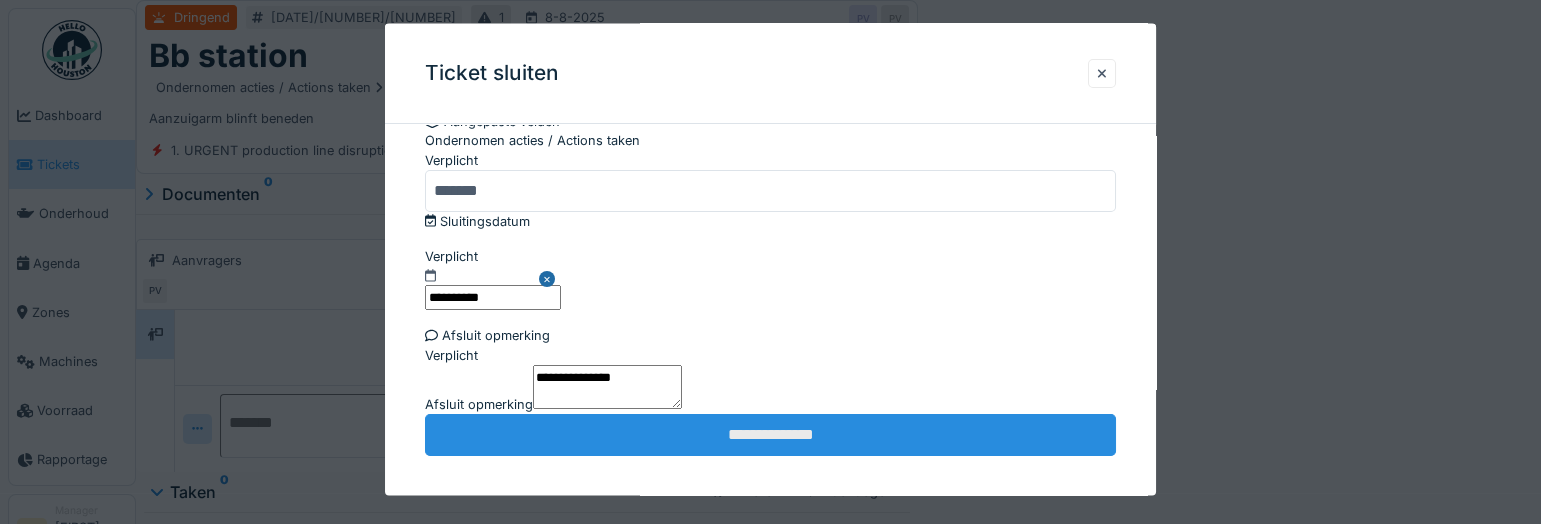 type on "**********" 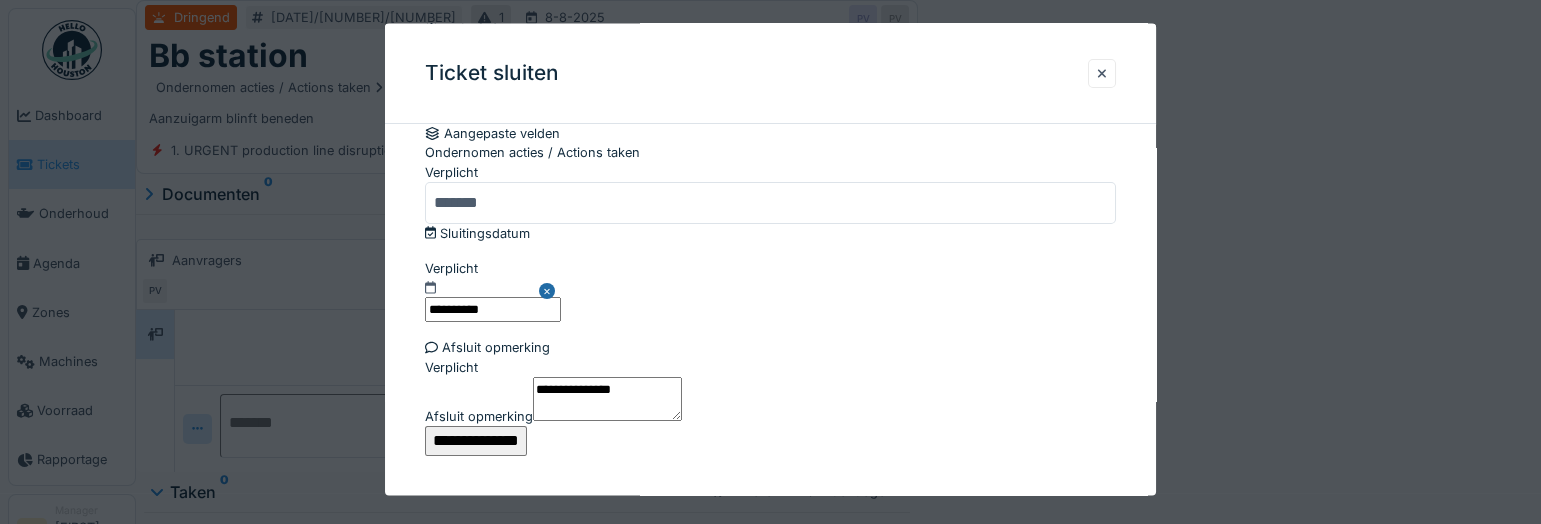 click on "**********" at bounding box center [476, 441] 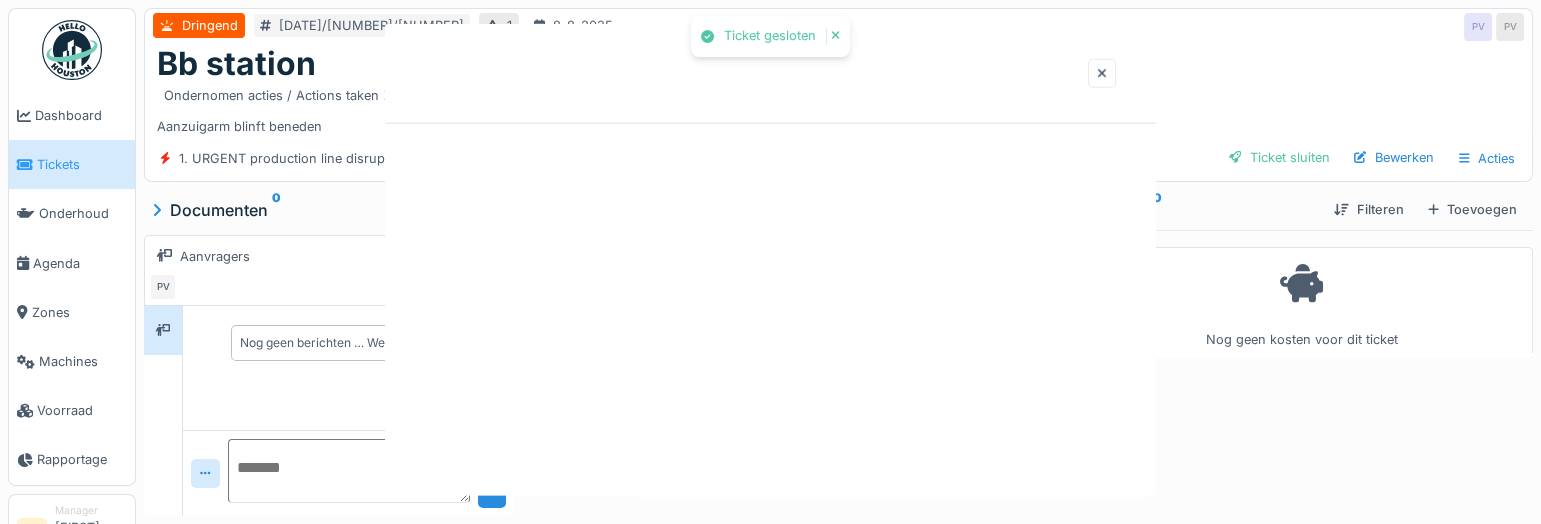 scroll, scrollTop: 0, scrollLeft: 0, axis: both 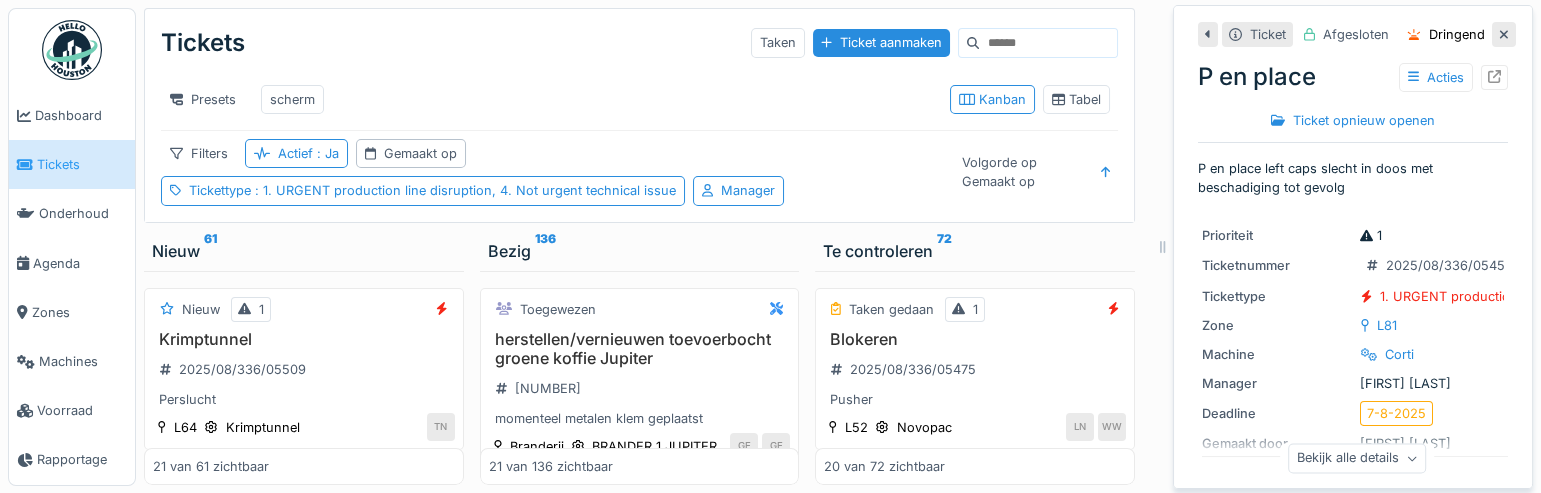 click on "Nieuw 61 Nieuw 1 Krimptunnel 2025/08/336/05509 Perslucht L64 Krimptunnel TN Nieuw 1 Filterpapier  2025/08/336/05495 Links boven  werkt niet filterpapier  L59 IMA 1 PADSMACHINE  WV JD Nieuw 1 Ombouw 36 pads naar 48 pads 2025/08/336/05479 Ombouw ima 36 pads naar 48 pads L52 IMA 1 PADSMACHINE LN LC Nieuw coffee leak Upstairs  2025/08/336/05480 There is a coffee leak upstairs when the vibration happens. The coffee falls on the floor and it turns out to be dangerous to slip L75 IMA PADSMACHINE B LA Nieuw 1 Synkro  2025/08/336/05489 K6050.08dse fout op nul zetten L79 IMA SYNKRO IS Nieuw 1 Probleem met 2/4 pak  2025/08/336/05424 Probleem met 2/4 pak Hal 2 Keurig Lijn AZ Nieuw 1 P&P 2025/08/336/05391 P&P deponeert geen cups en neemt niet op L71 IMA FTB 577-C VD Nieuw deurcontact cobot 2025/08/336/05324 Het deurcontact komt steeds los.
Schroefdraad in de deurstijl is beschadigd
Voorlopig terug vastgezet.
Degelijk te herstellen met blindklinkmoeren L78 Cobot BL LM Nieuw Riem  tape maschine 2025/08/336/05292 L68 DB 1 CU" at bounding box center (304, 362) 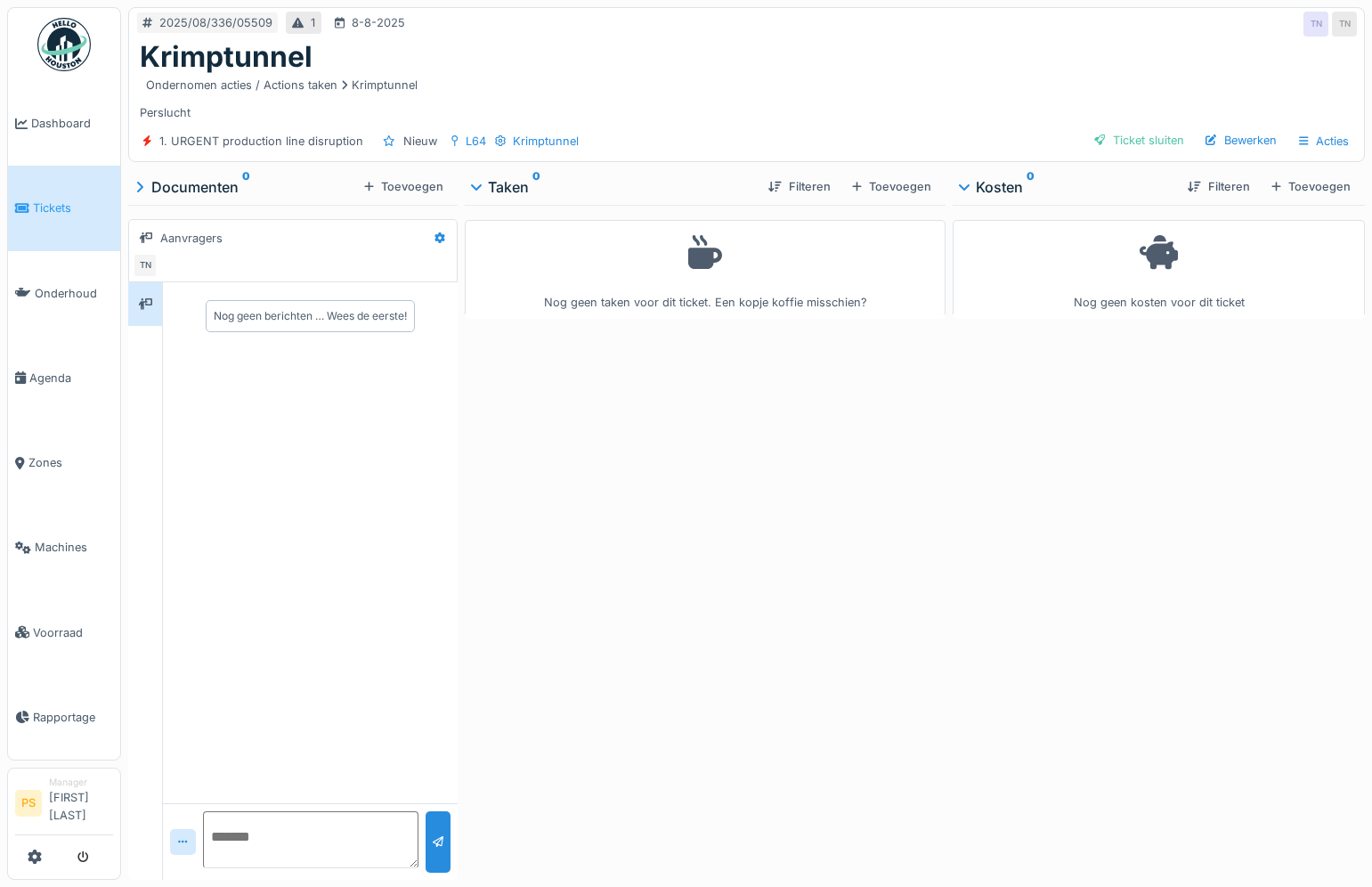 scroll, scrollTop: 0, scrollLeft: 0, axis: both 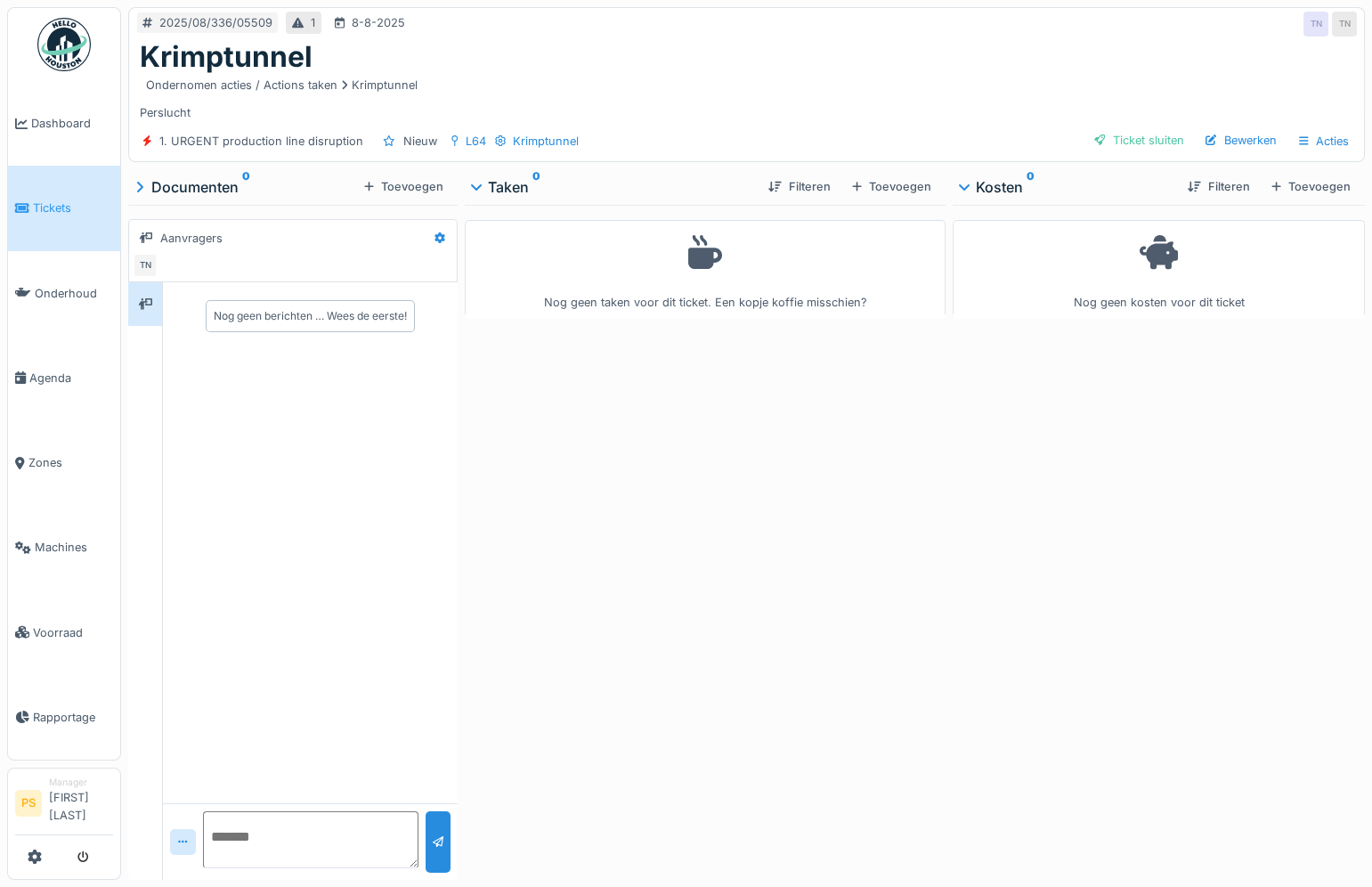 click on "Nog geen taken voor dit ticket. Een kopje koffie misschien?" at bounding box center (705, 539) 